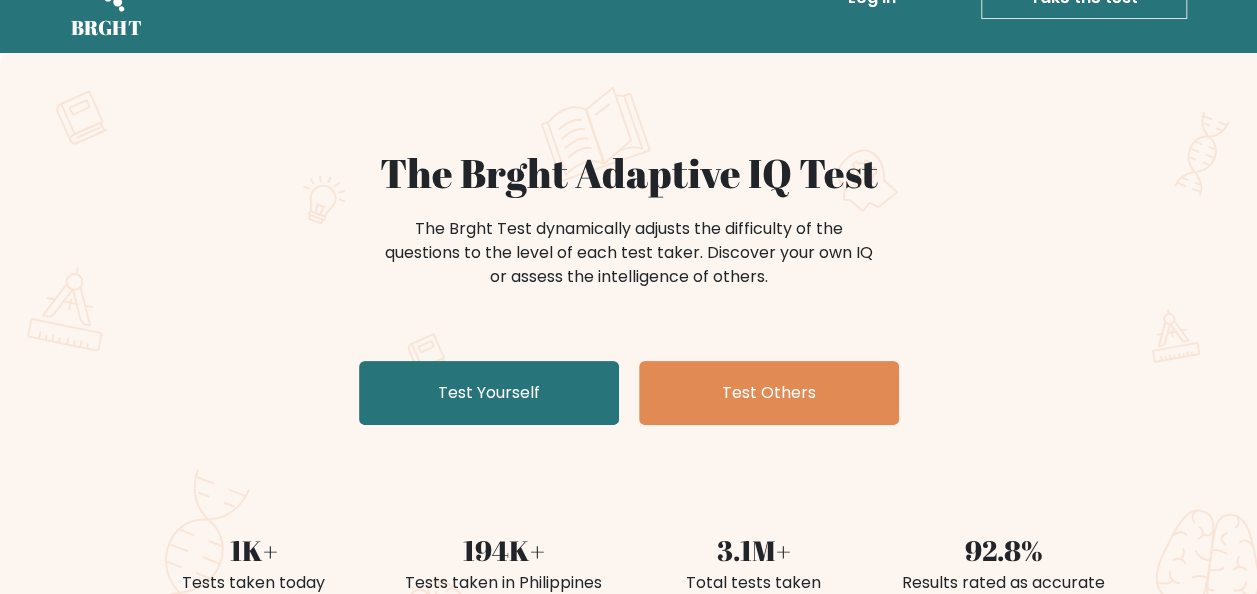 scroll, scrollTop: 100, scrollLeft: 0, axis: vertical 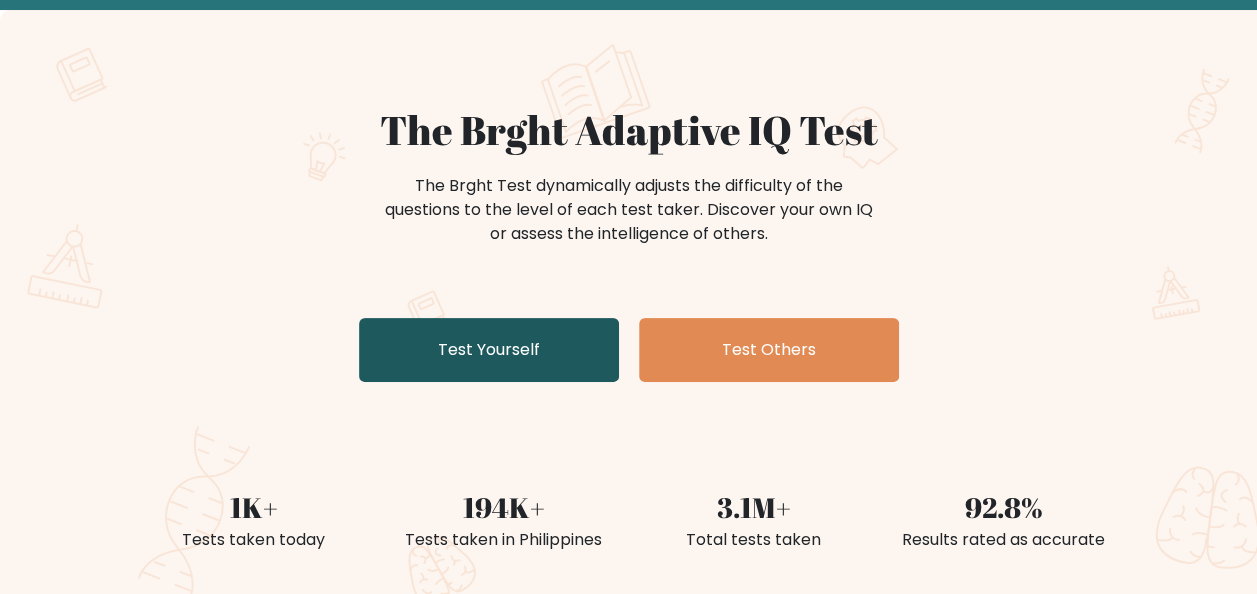 click on "Test Yourself" at bounding box center [489, 350] 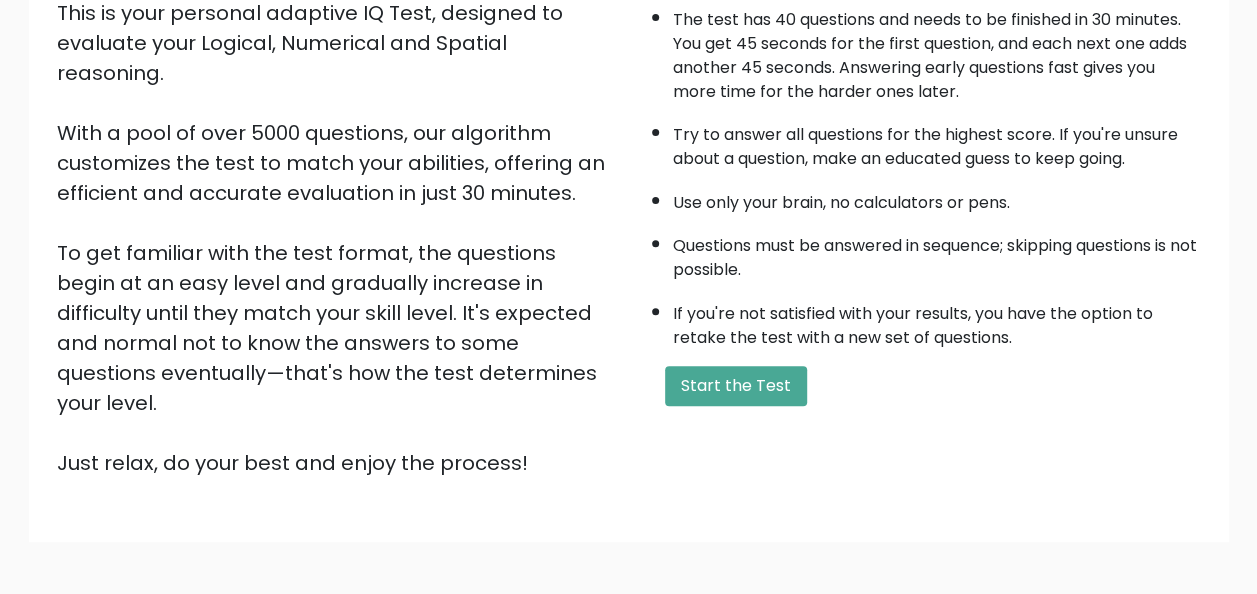scroll, scrollTop: 322, scrollLeft: 0, axis: vertical 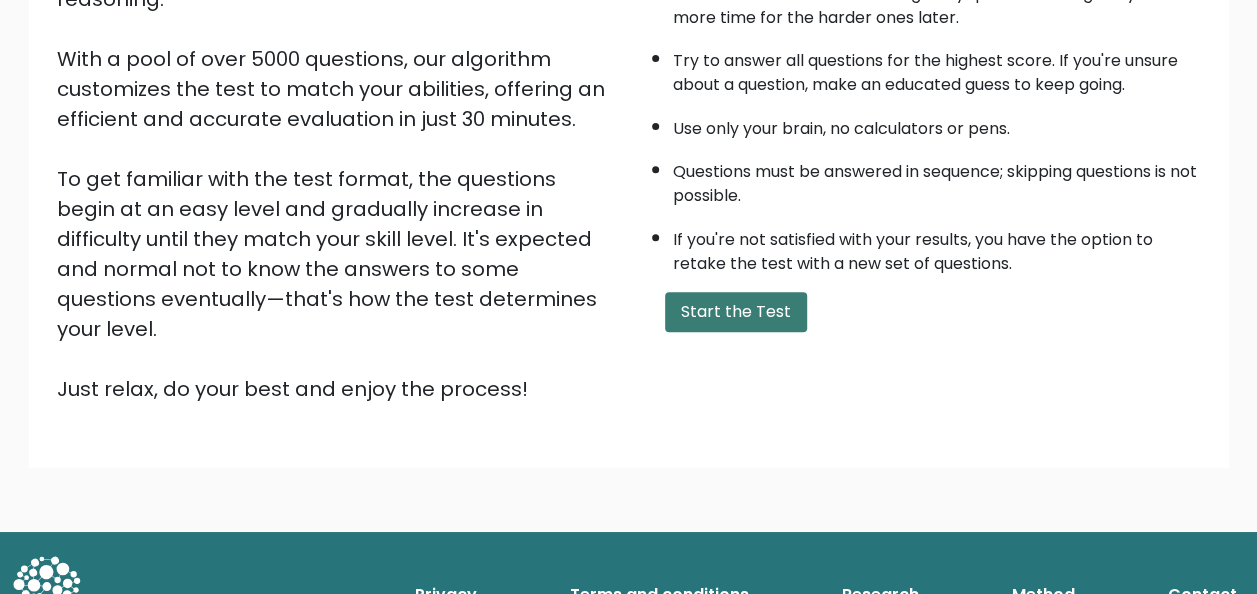 click on "Start the Test" at bounding box center [736, 312] 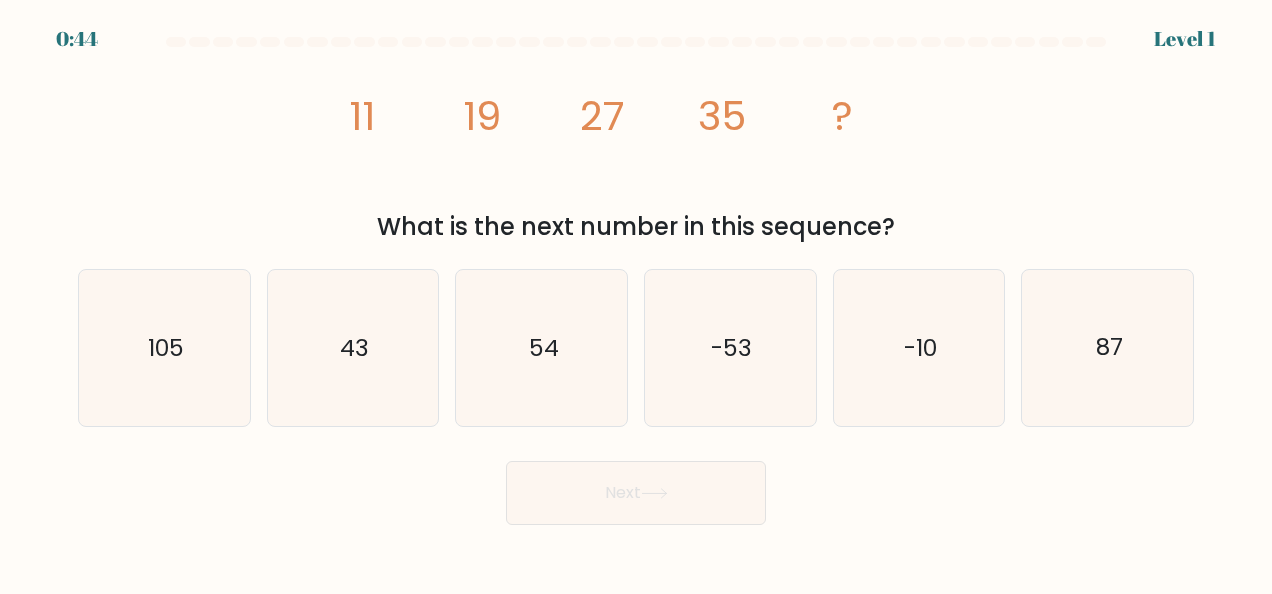 scroll, scrollTop: 0, scrollLeft: 0, axis: both 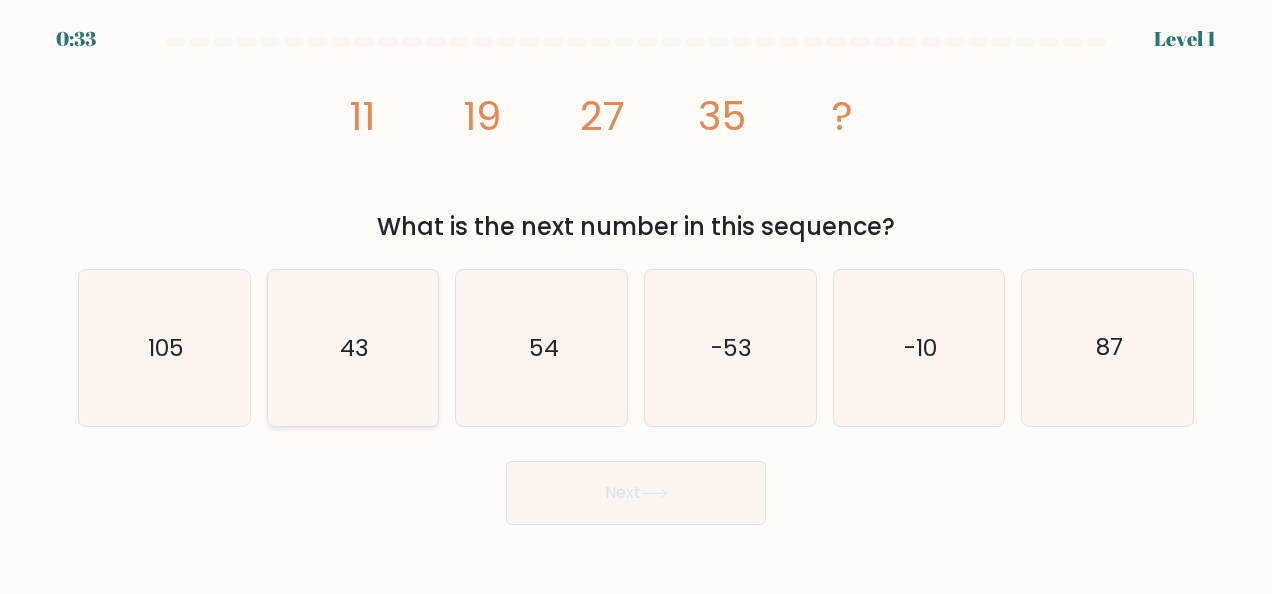 click on "43" at bounding box center [354, 348] 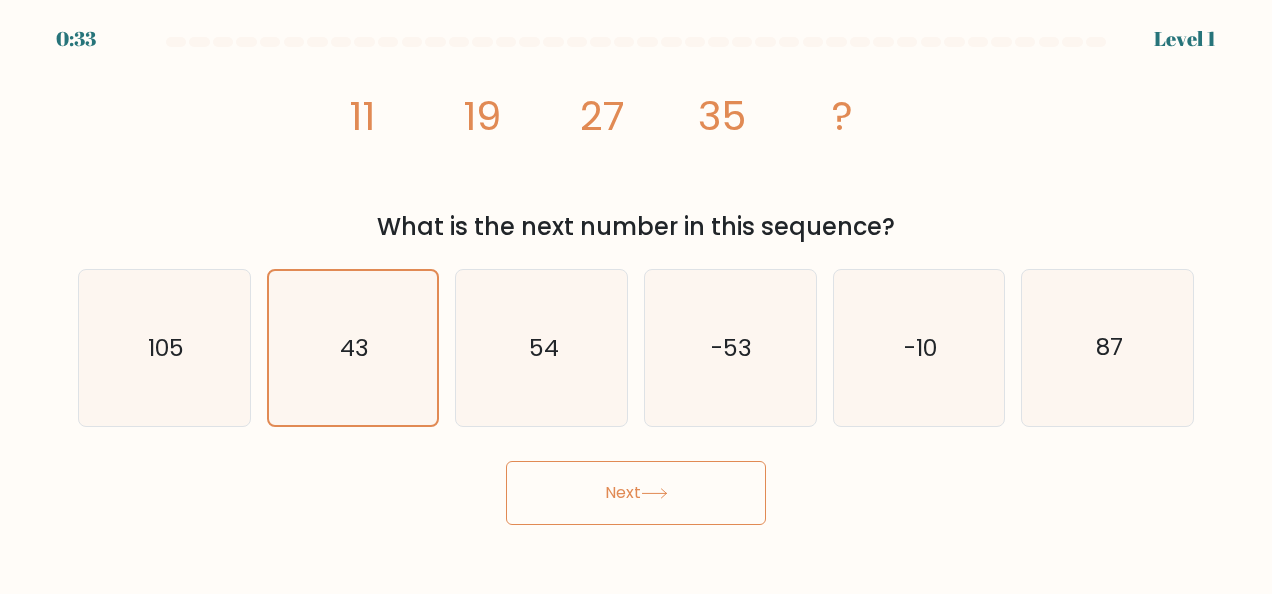 click on "Next" at bounding box center (636, 493) 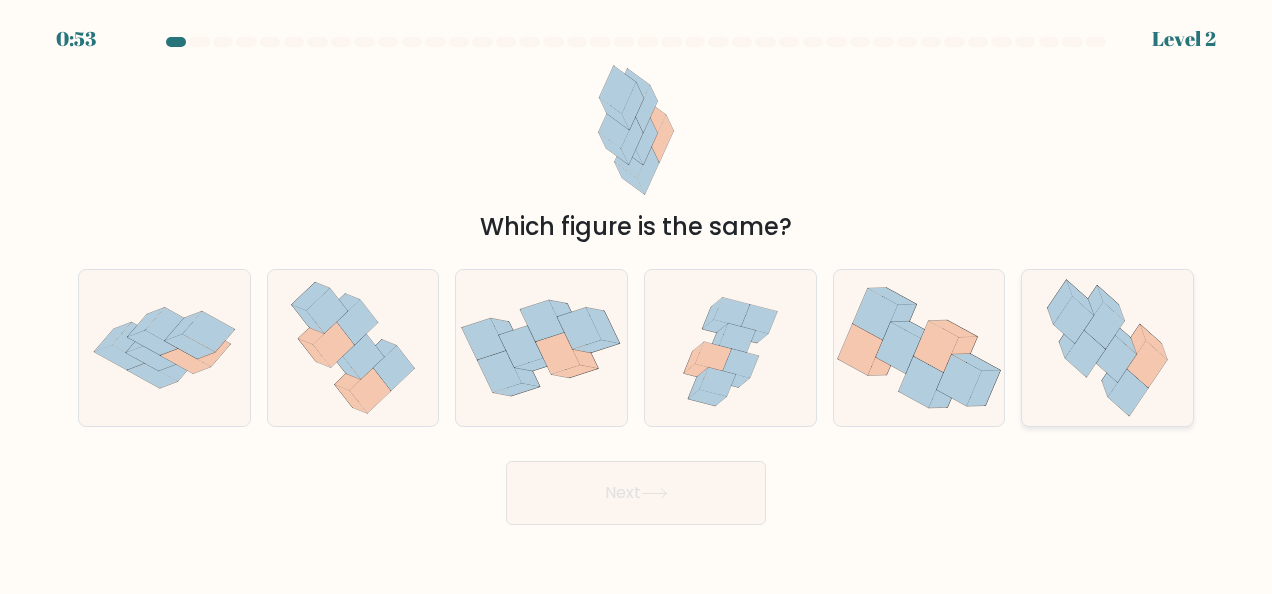 click at bounding box center (1105, 325) 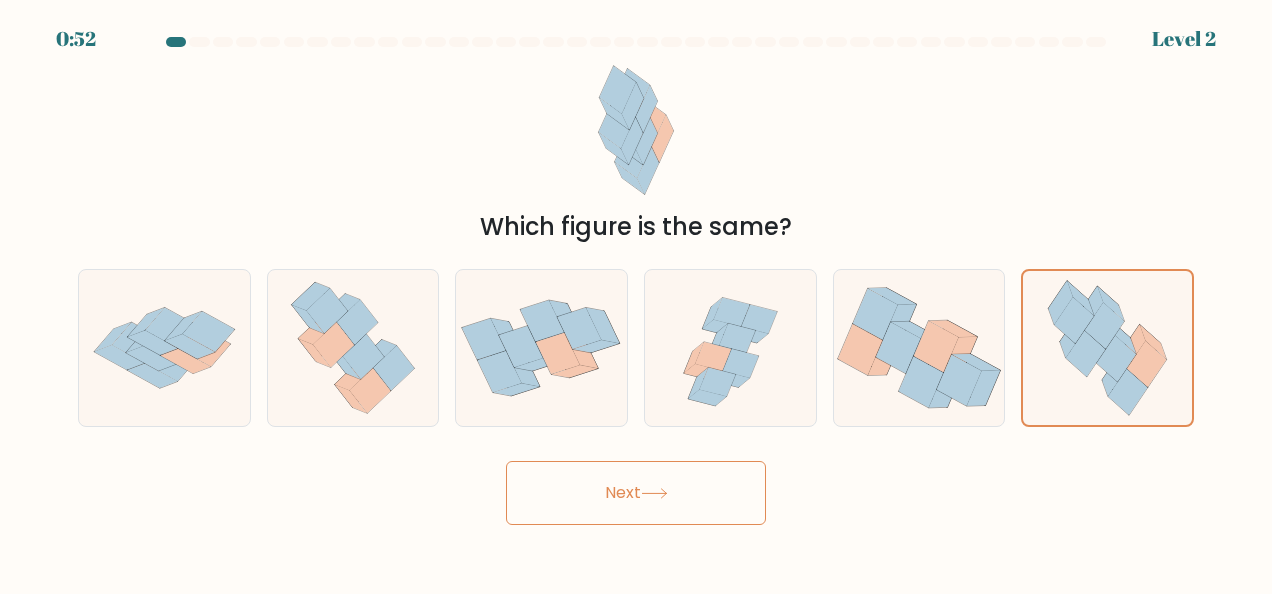 click on "Next" at bounding box center [636, 493] 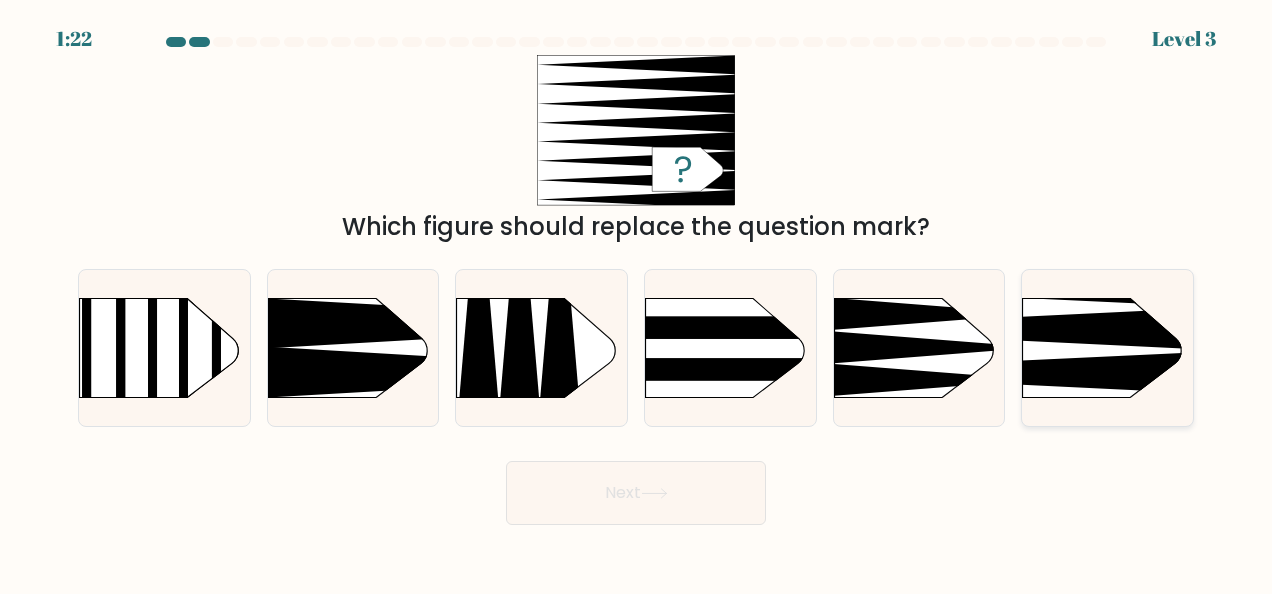 drag, startPoint x: 1142, startPoint y: 326, endPoint x: 1094, endPoint y: 334, distance: 48.6621 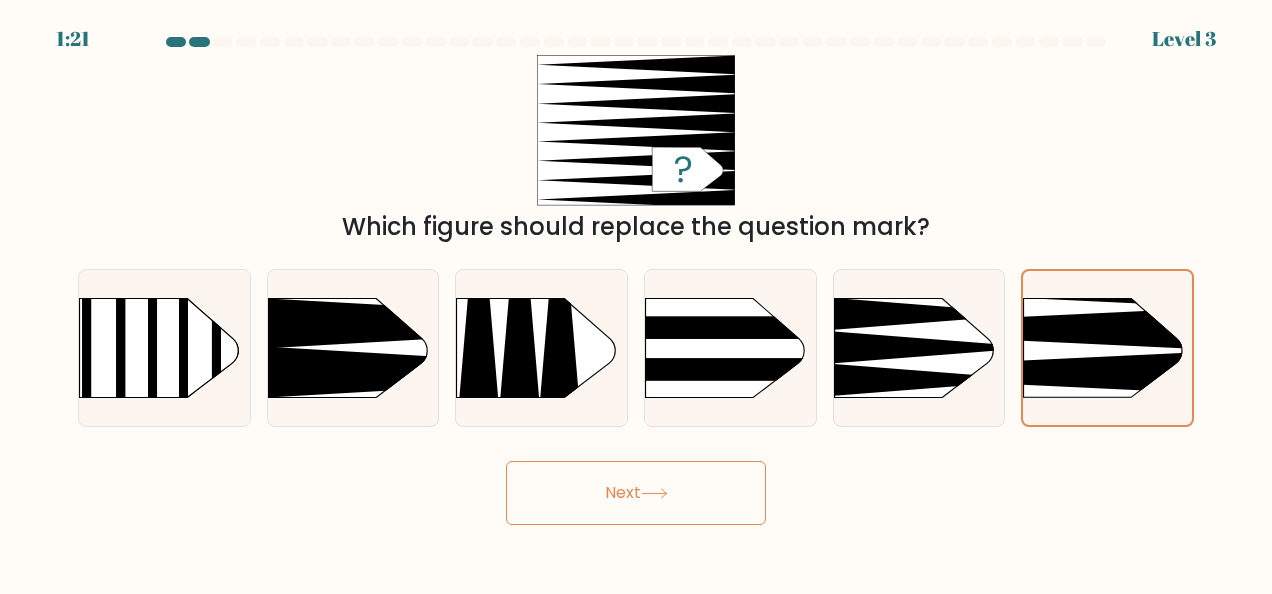 click on "Next" at bounding box center (636, 493) 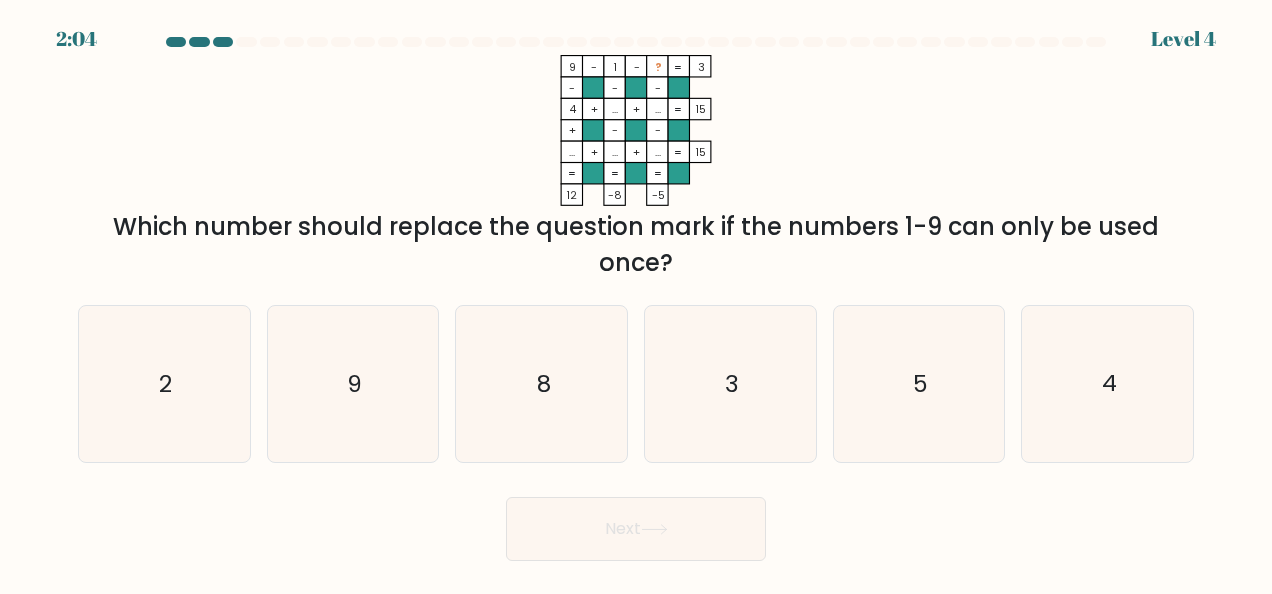 click on "[NUMBER]    -    [NUMBER]    -    ?    [NUMBER]    -    -    -    [NUMBER]    +    ...    +    ...    [NUMBER]    +    -    -    ...    +    ...    +    ...    =   [NUMBER]    =   =   =   =   [NUMBER]    -8    -5    =" at bounding box center [636, 130] 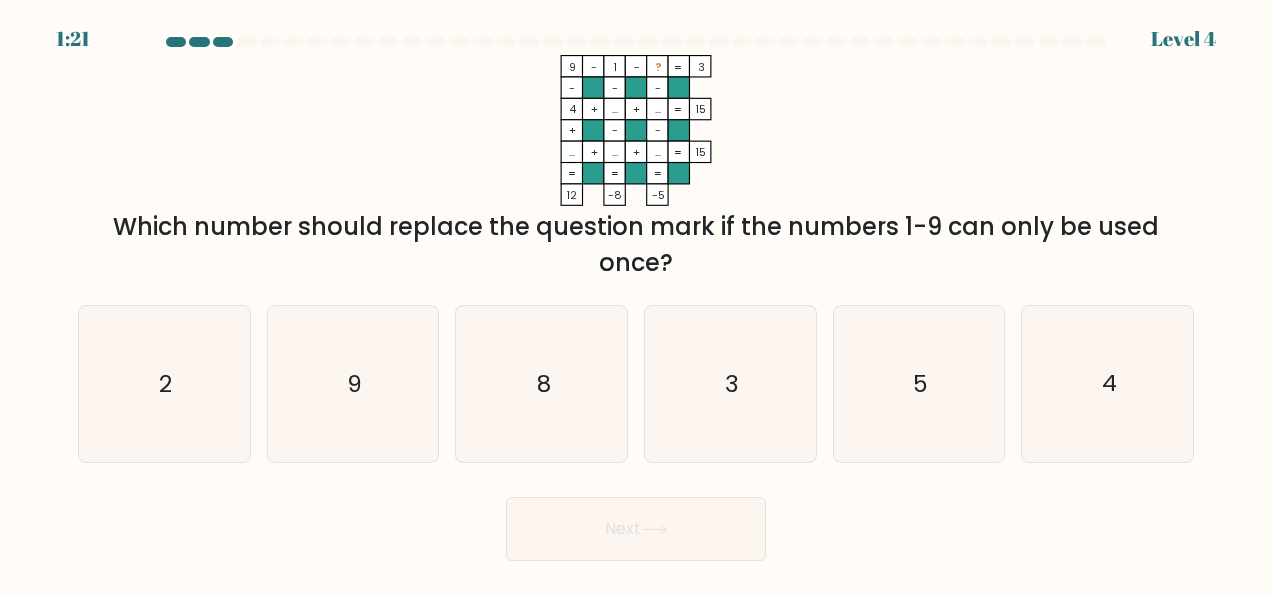 click on "[NUMBER]    -    [NUMBER]    -    ?    [NUMBER]    -    -    -    [NUMBER]    +    ...    +    ...    [NUMBER]    +    -    -    ...    +    ...    +    ...    =   [NUMBER]    =   =   =   =   [NUMBER]    -8    -5    =" at bounding box center [636, 130] 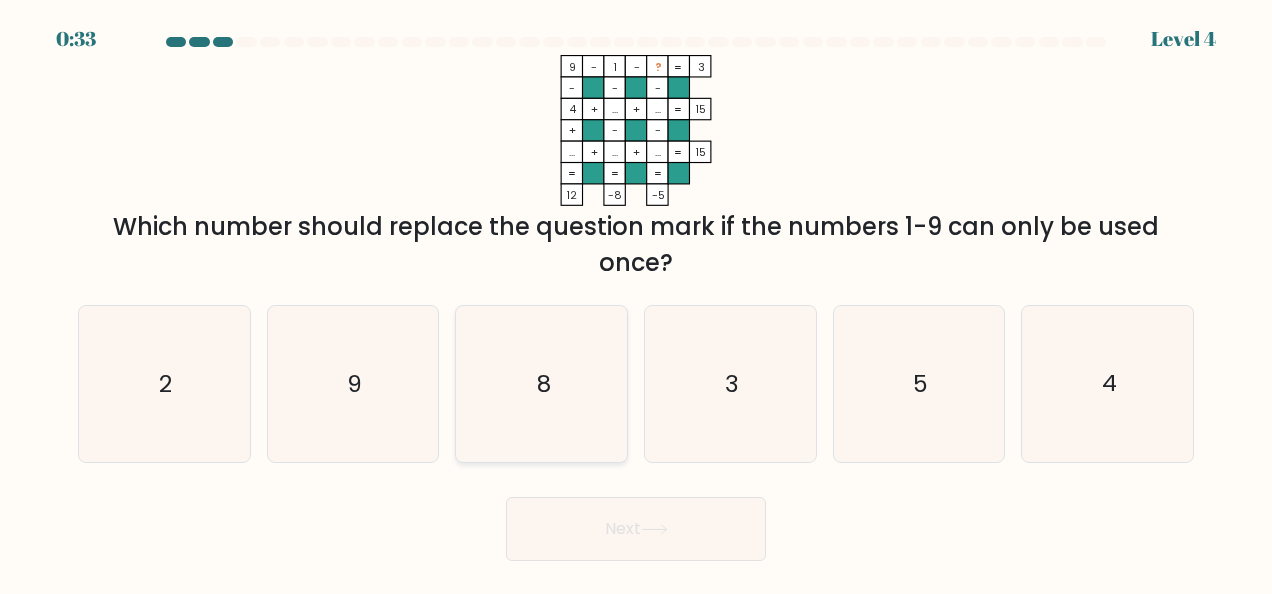 click on "8" at bounding box center (542, 384) 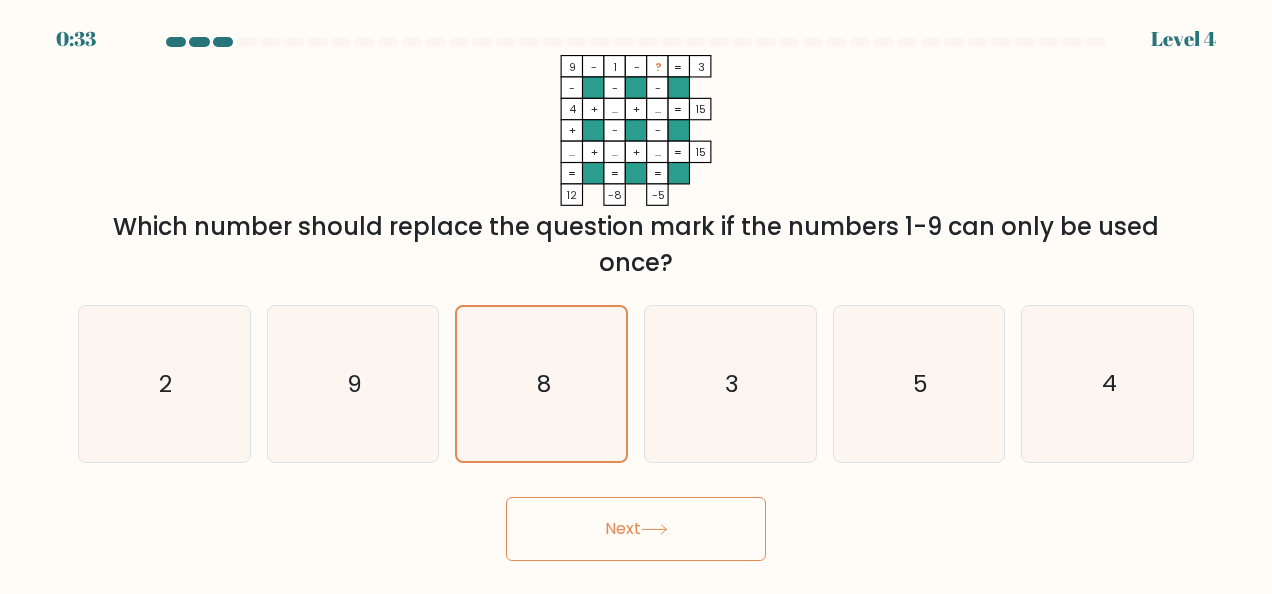 click on "Next" at bounding box center (636, 529) 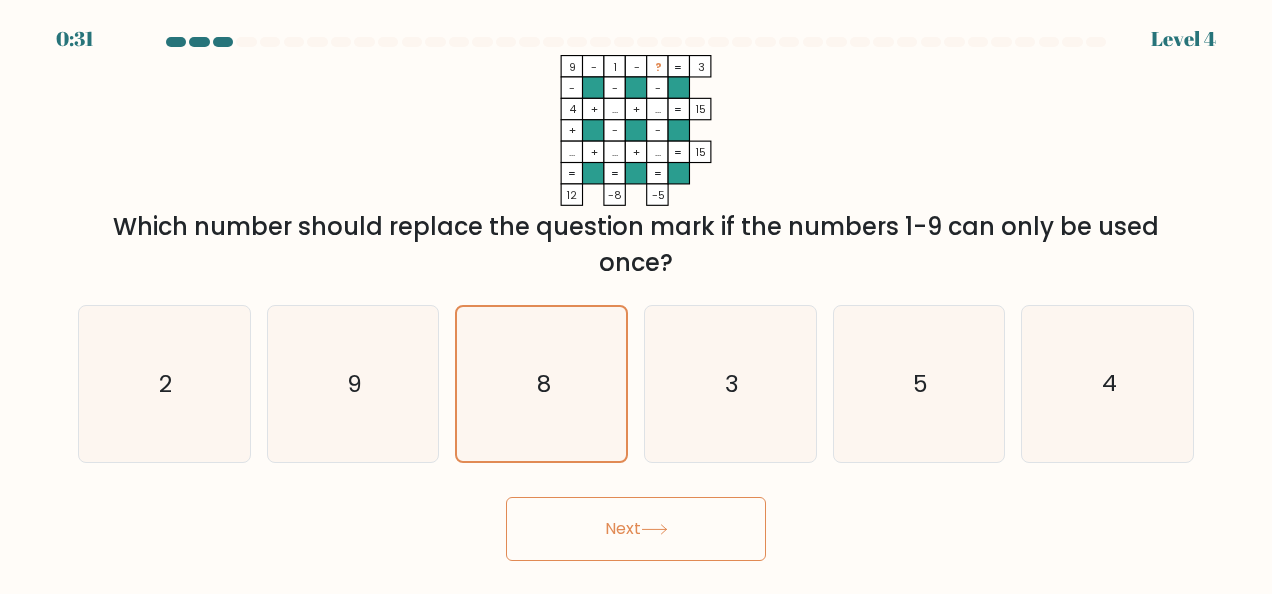 click on "0:[TIME]
Level [NUMBER]" at bounding box center (636, 297) 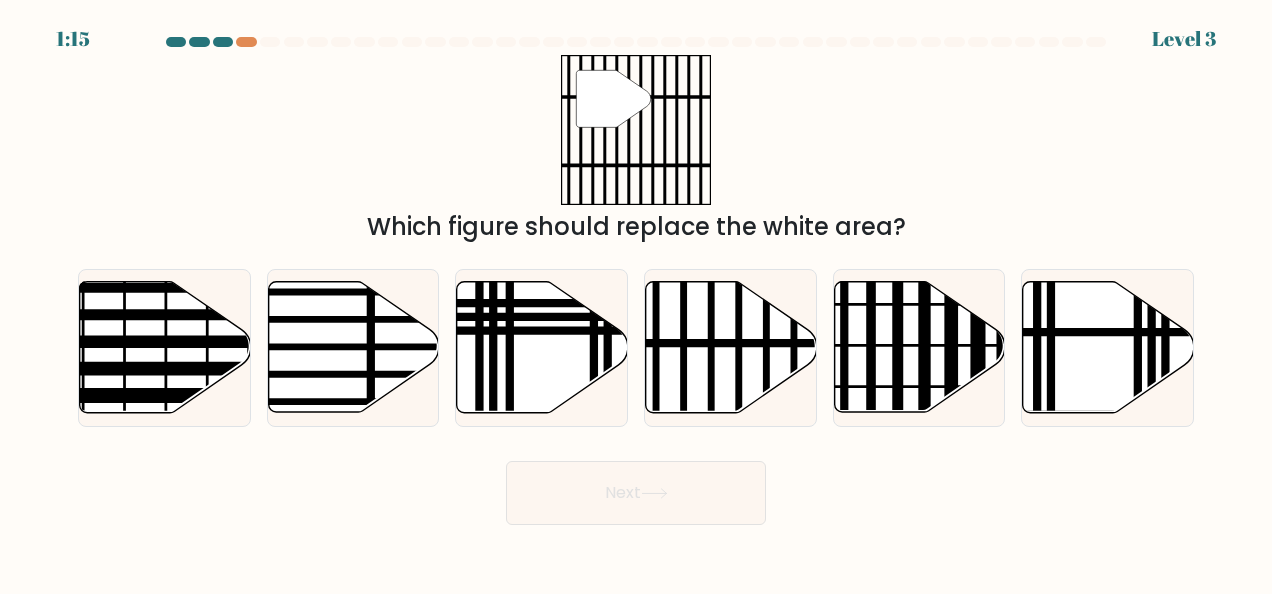 click on ""
Which figure should replace the white area?" at bounding box center (636, 150) 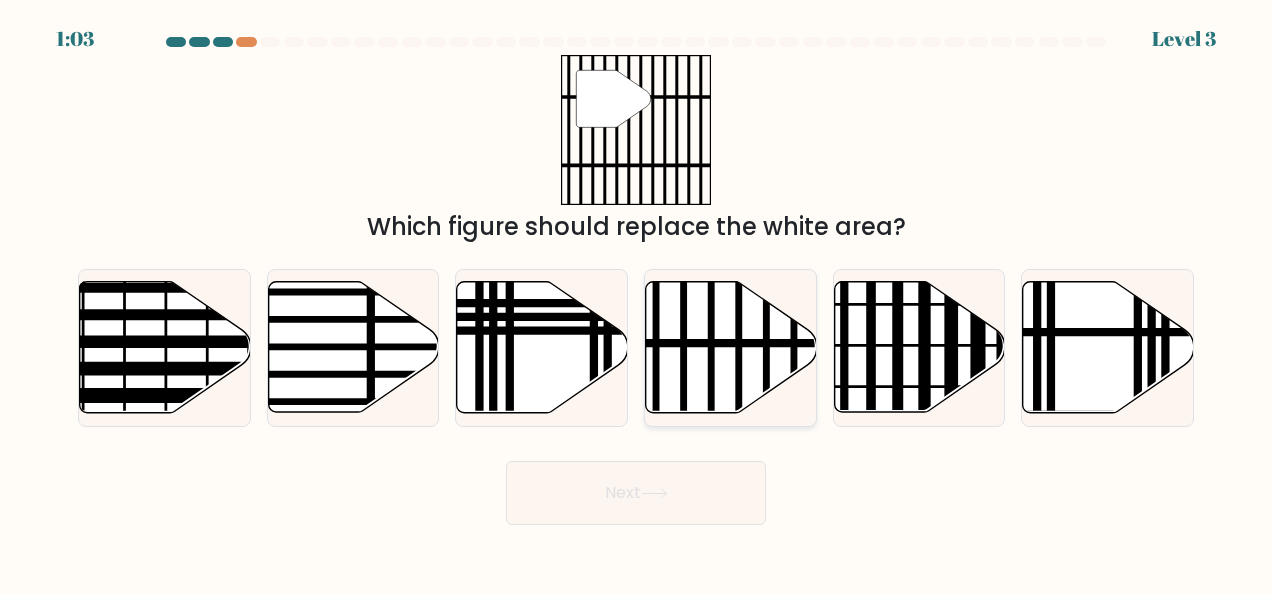 click at bounding box center (783, 343) 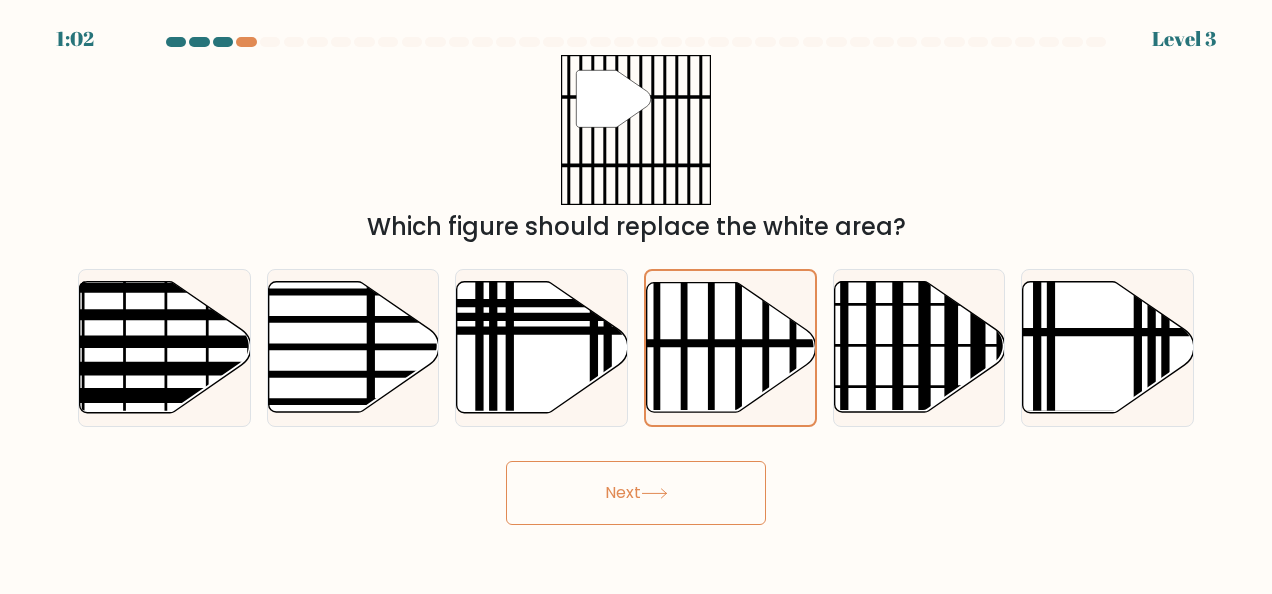 click on "Next" at bounding box center (636, 493) 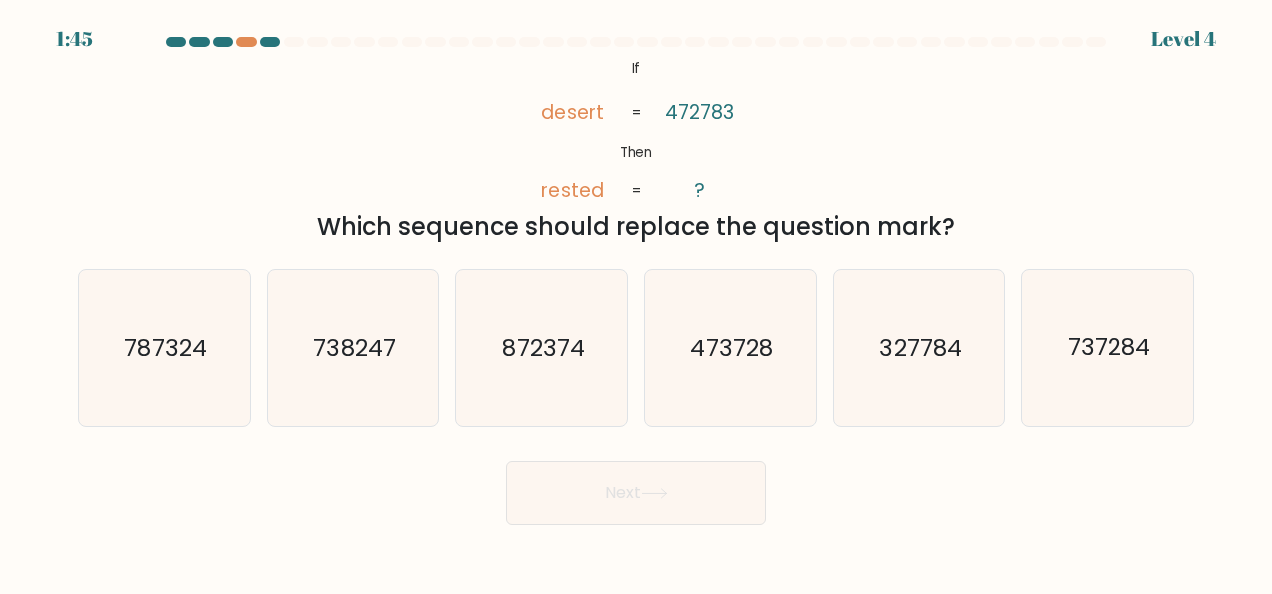 click on "@import url('https://fonts.googleapis.com/css?family=Abril+Fatface:400,100,100italic,300,300italic,400italic,500,500italic,700,700italic,900,900italic');           If       Then       desert       rested       [NUMBER]       ?       =       =
Which sequence should replace the question mark?" at bounding box center [636, 150] 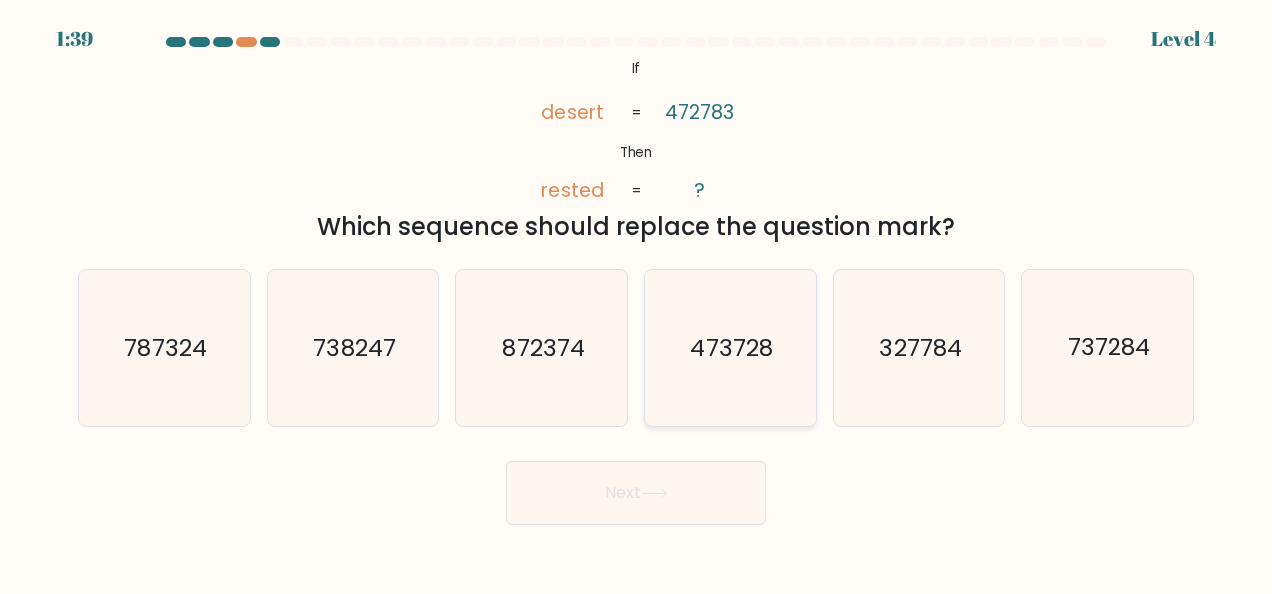 click on "473728" at bounding box center (730, 348) 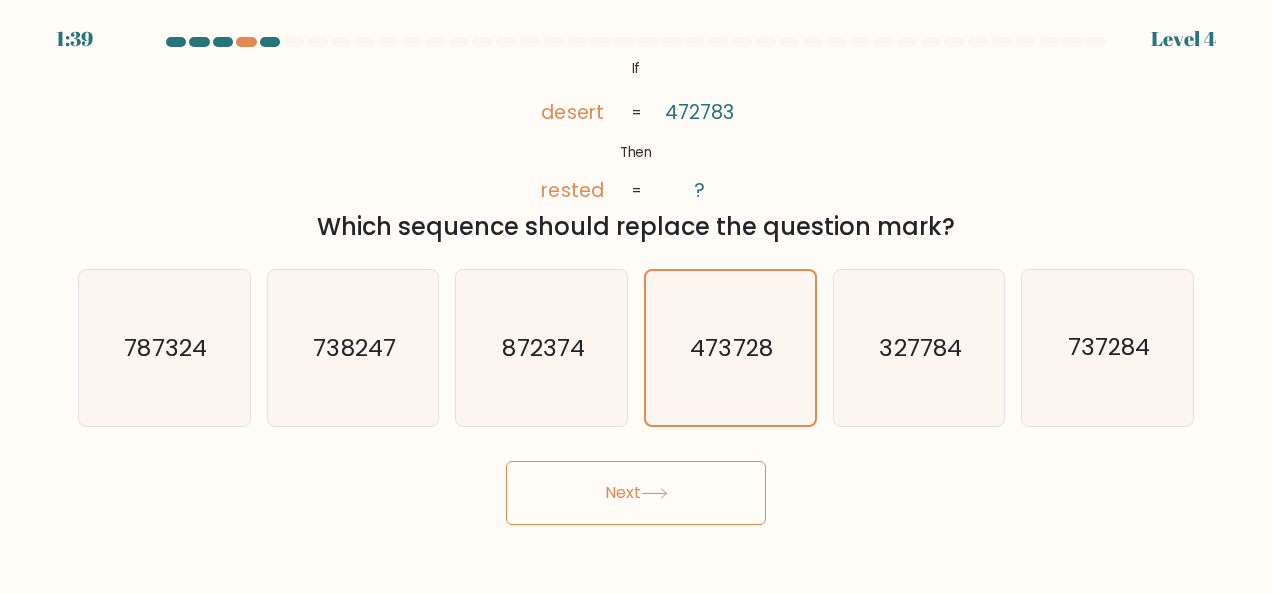 click on "Next" at bounding box center [636, 493] 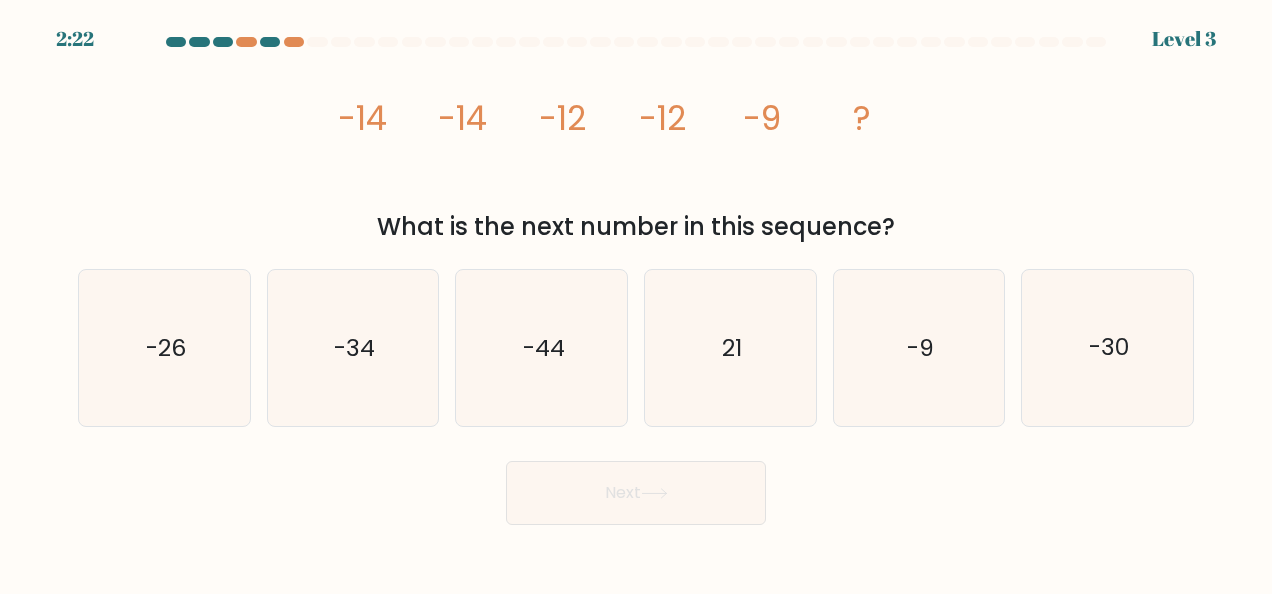 click on "image/svg+xml
-14
-14
-12
-12
-9
?
What is the next number in this sequence?" at bounding box center [636, 150] 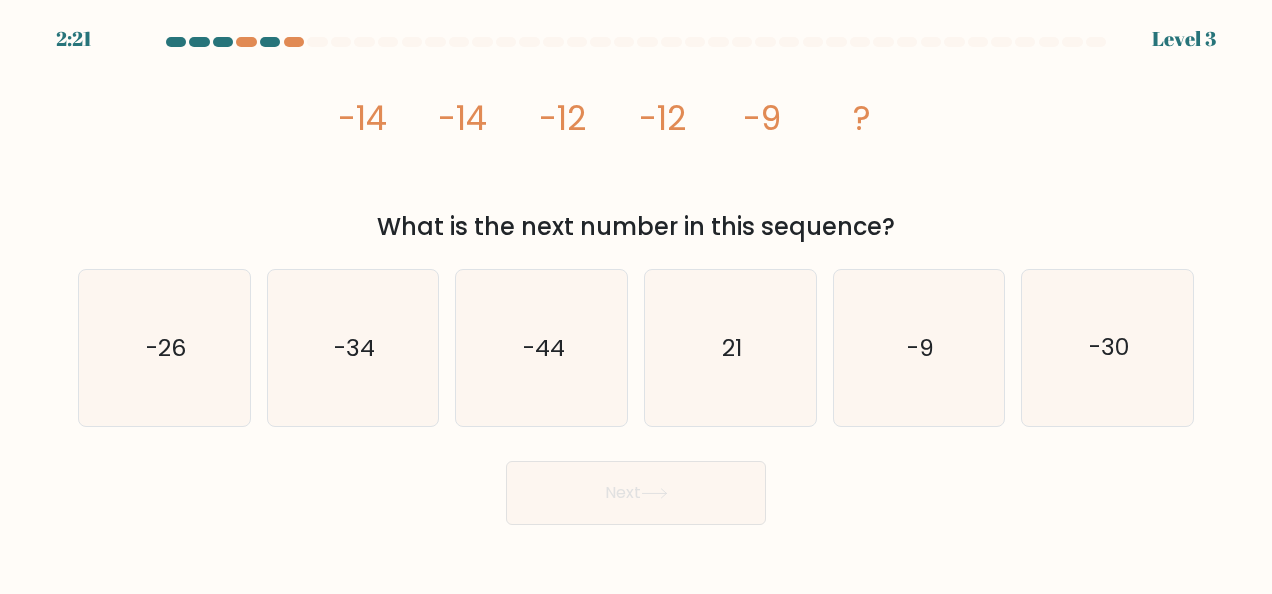 click on "image/svg+xml
-14
-14
-12
-12
-9
?" at bounding box center (636, 130) 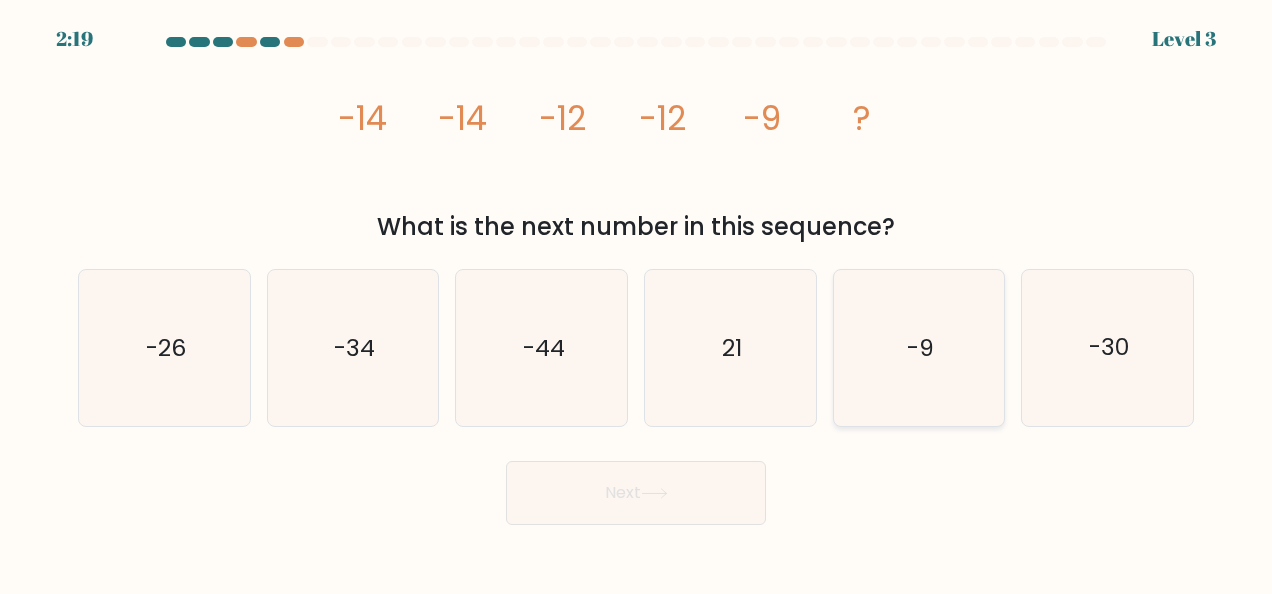 click on "-9" at bounding box center [920, 348] 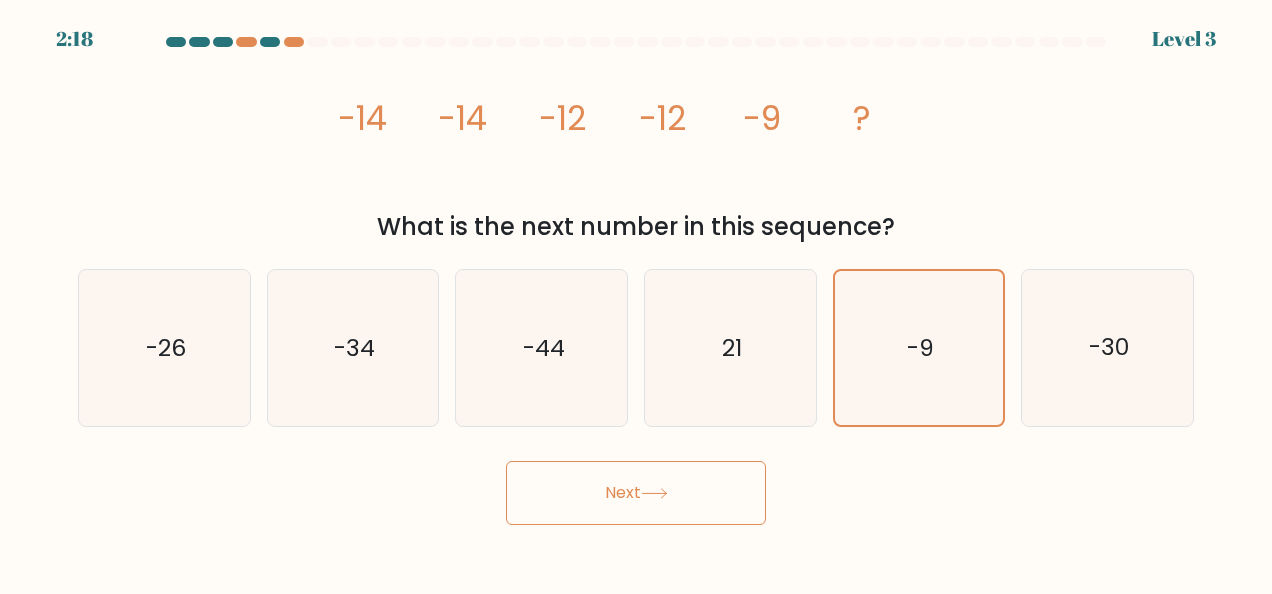 click on "Next" at bounding box center [636, 493] 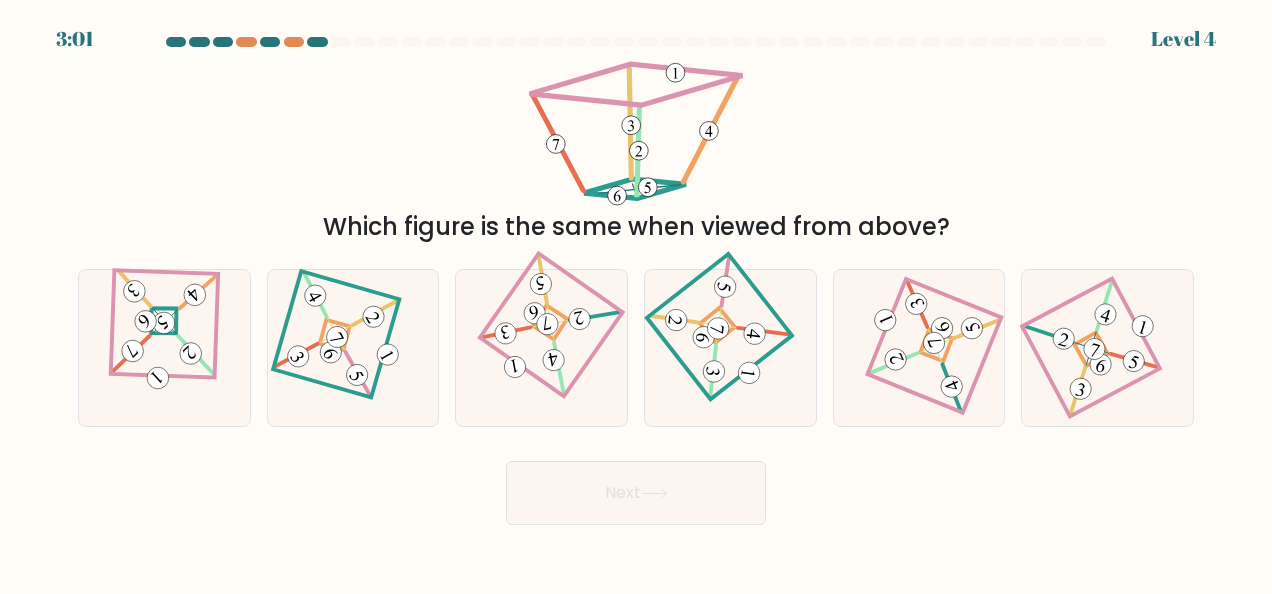 click on "Which figure is the same when viewed from above?" at bounding box center [636, 150] 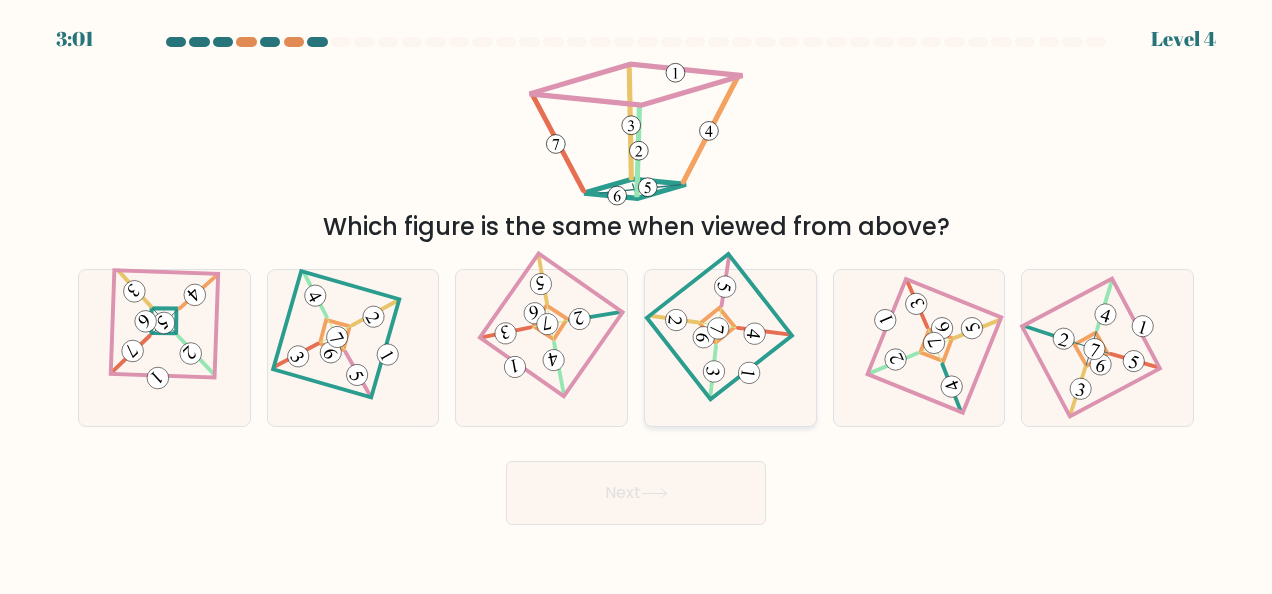 click at bounding box center [719, 328] 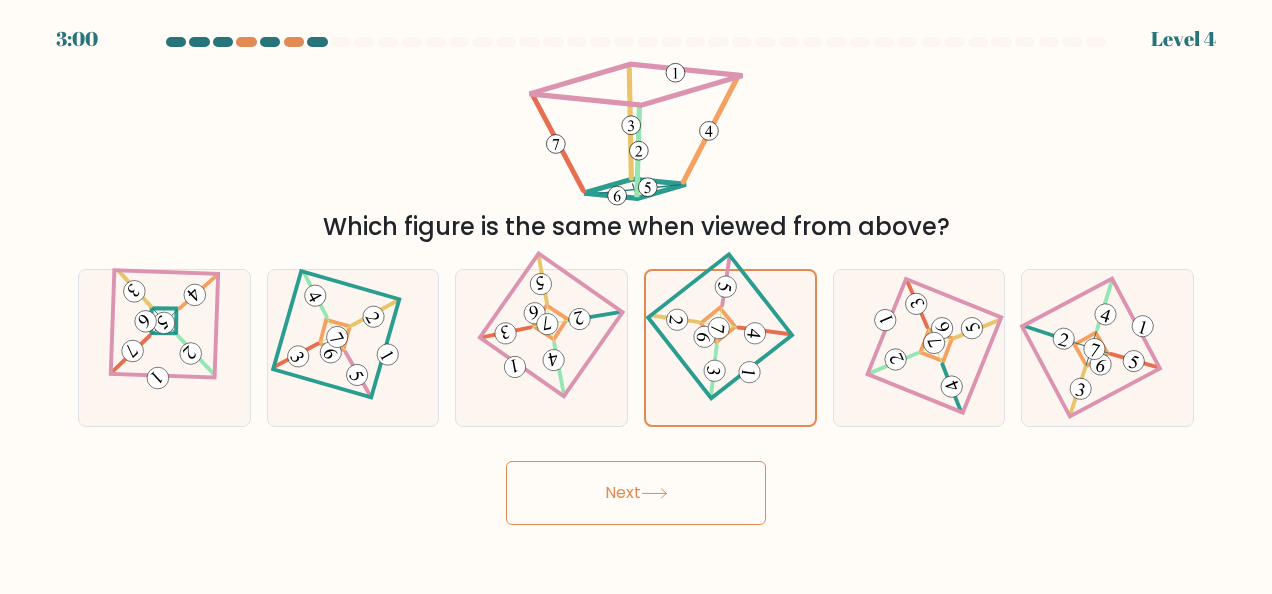 click on "Next" at bounding box center (636, 493) 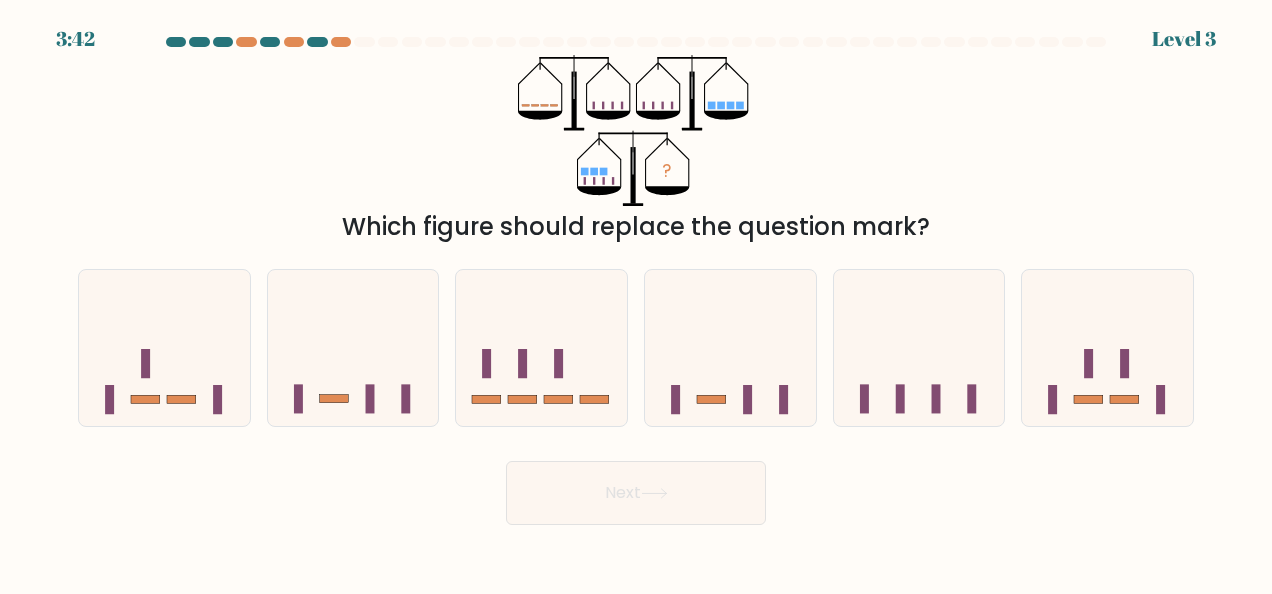 click on "?
Which figure should replace the question mark?" at bounding box center [636, 150] 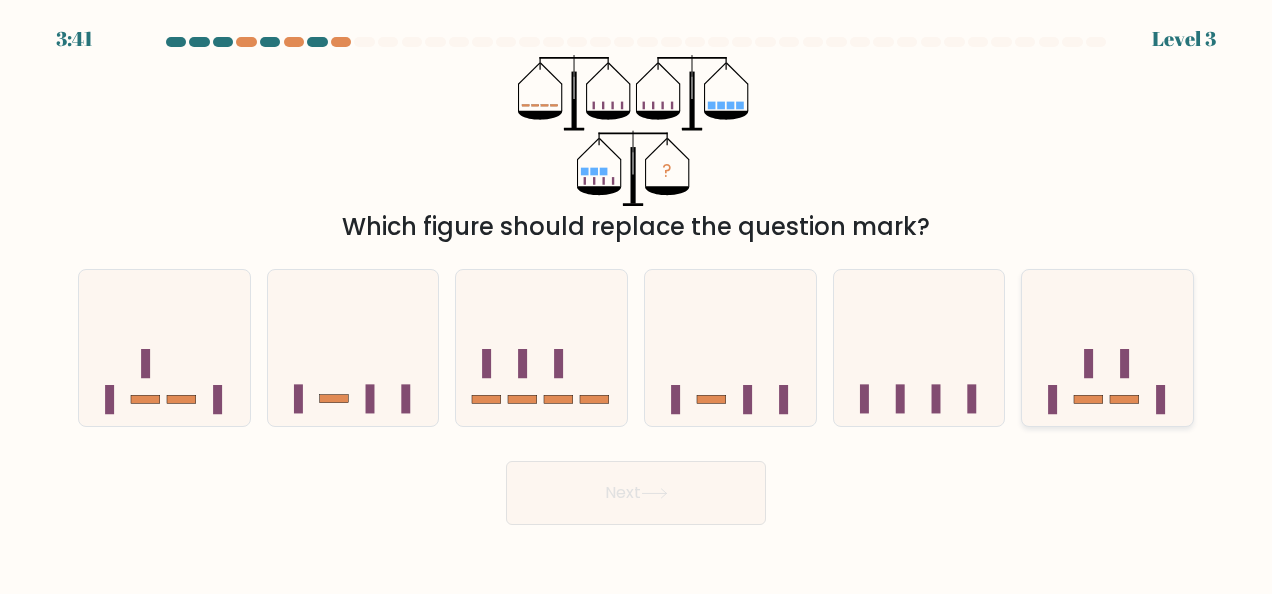 click at bounding box center [1107, 347] 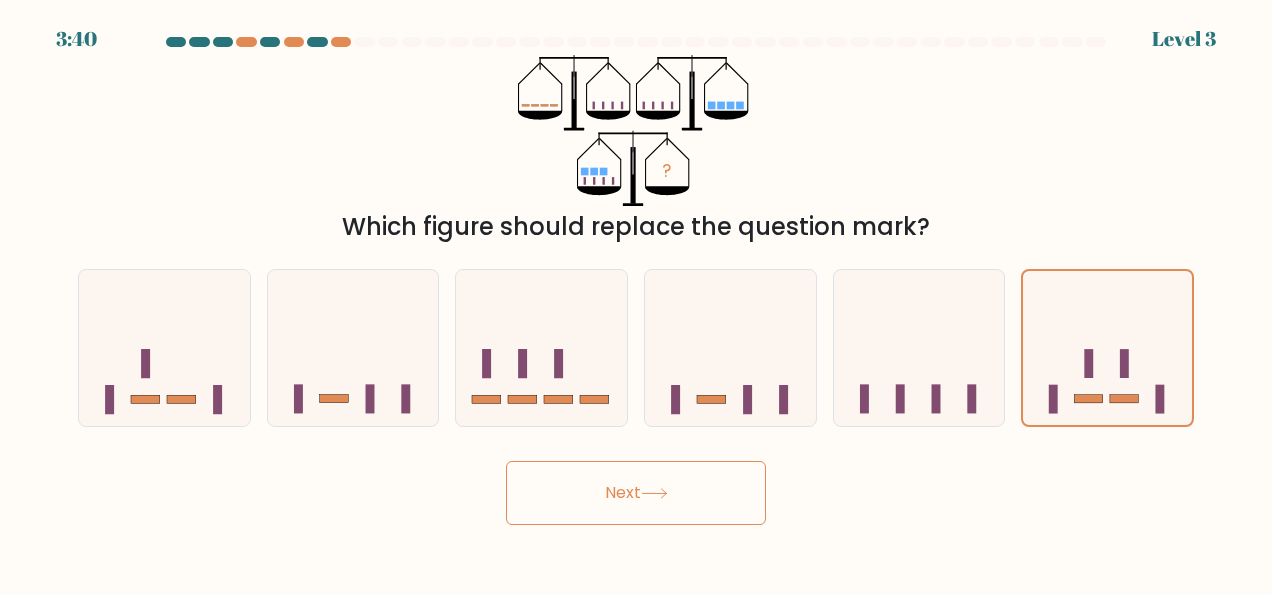 click on "Next" at bounding box center [636, 493] 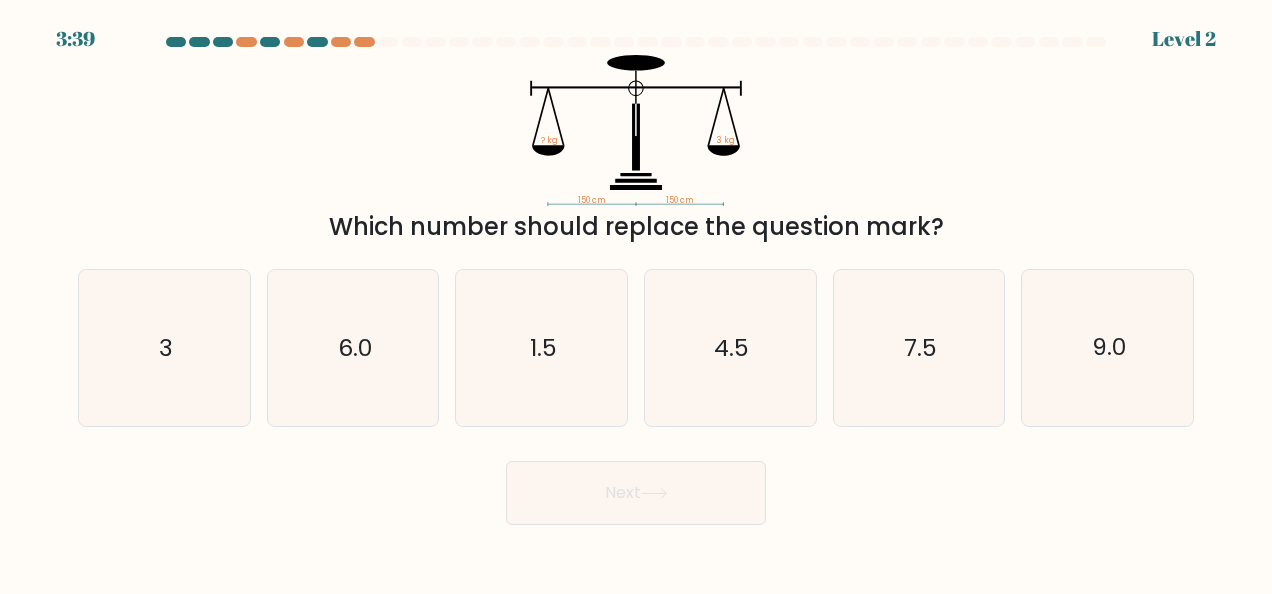 drag, startPoint x: 390, startPoint y: 156, endPoint x: 404, endPoint y: 160, distance: 14.56022 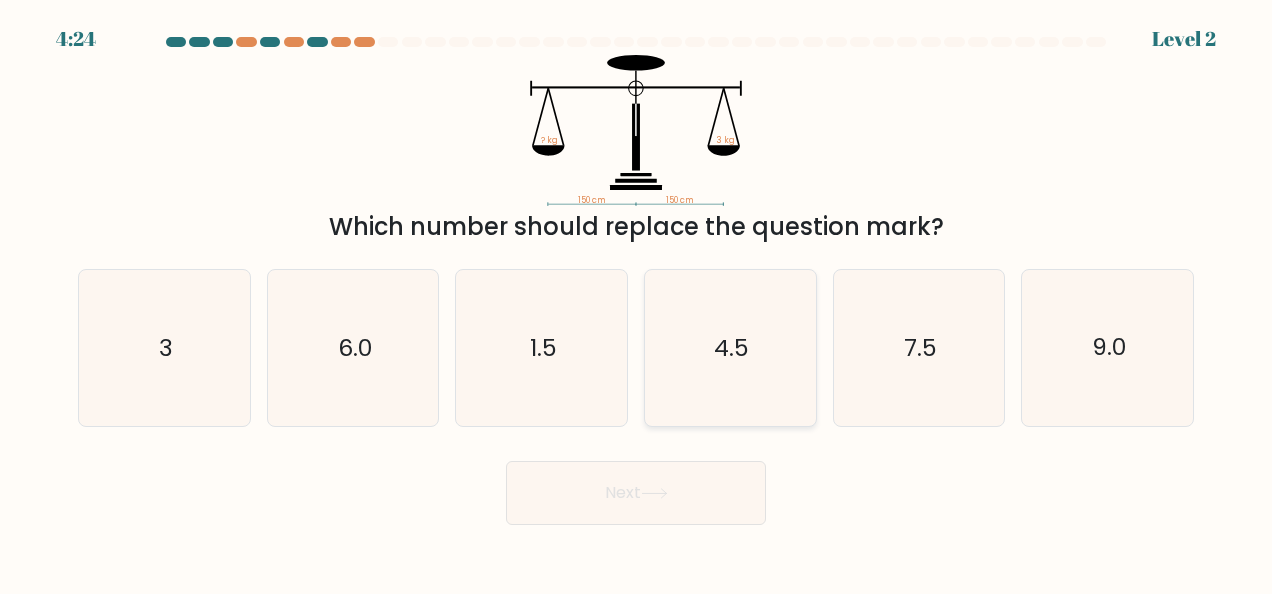 click on "4.5" at bounding box center [731, 348] 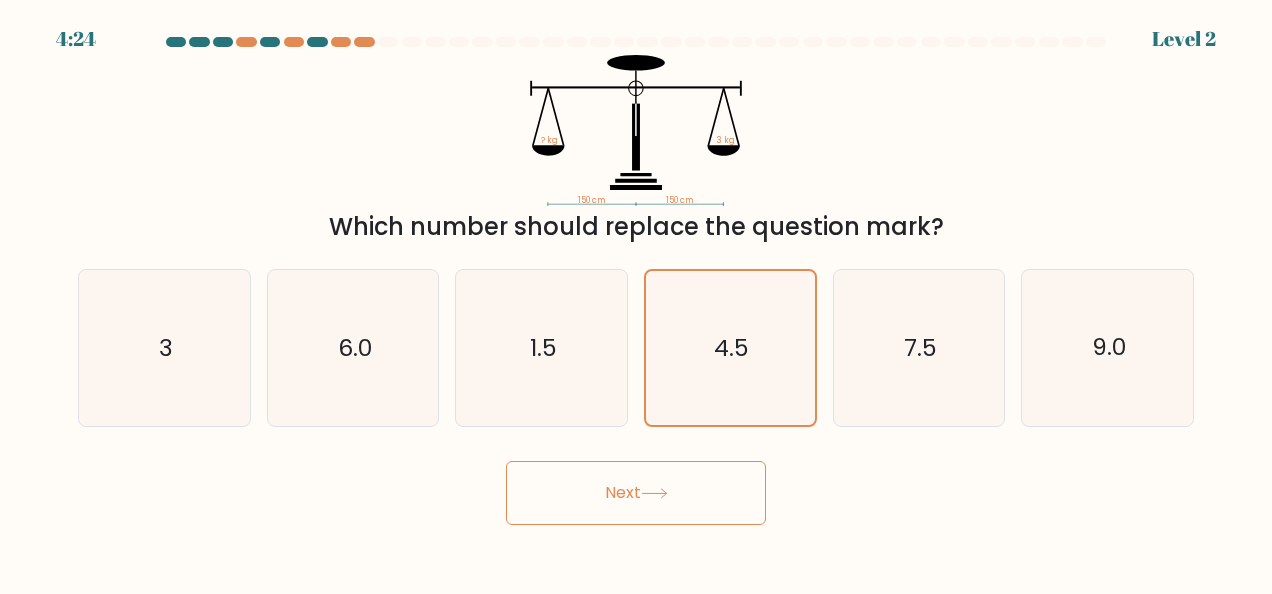 click on "Next" at bounding box center [636, 493] 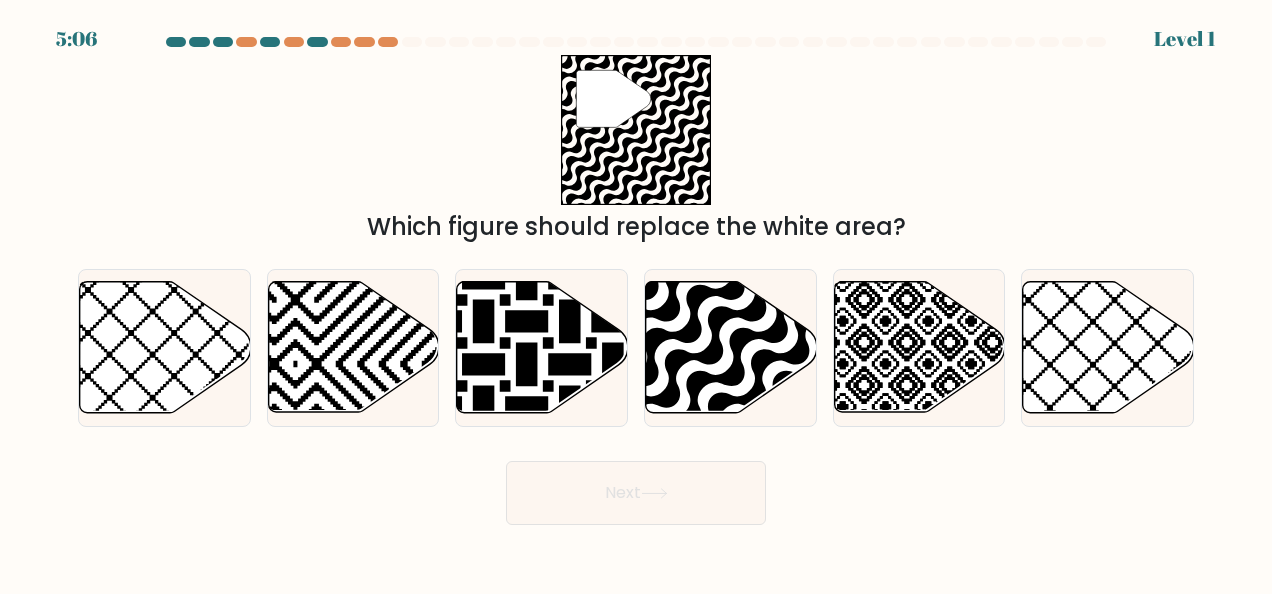 click on ""
Which figure should replace the white area?" at bounding box center (636, 150) 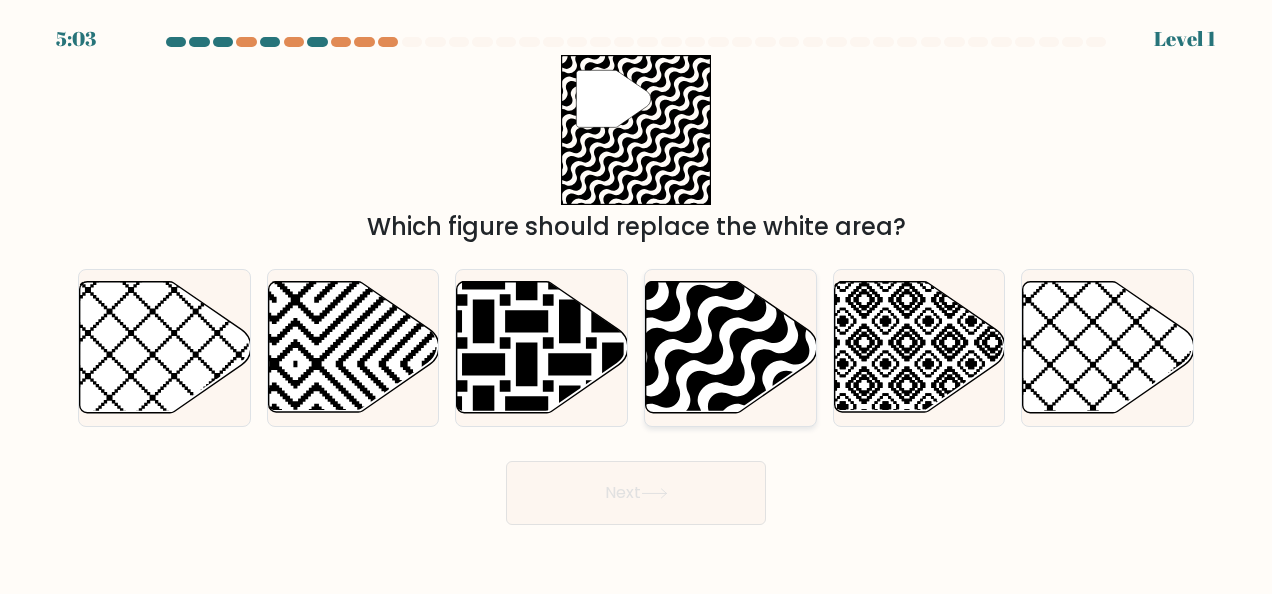 click at bounding box center (731, 347) 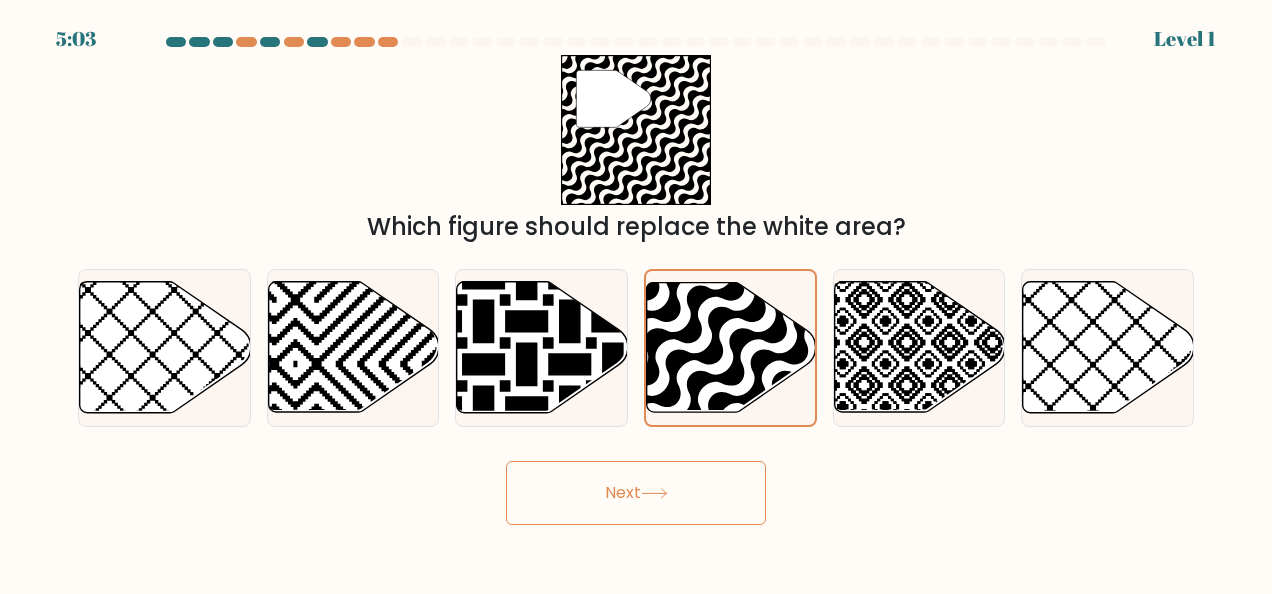 click on "Next" at bounding box center [636, 493] 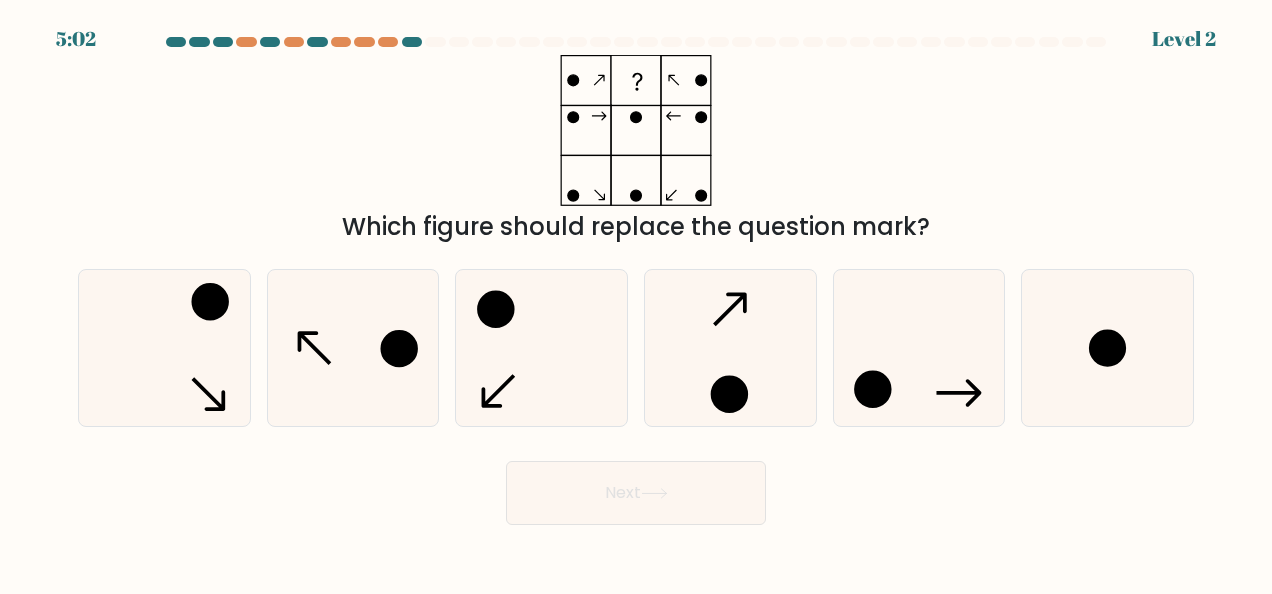 click on "Which figure should replace the question mark?" at bounding box center [636, 150] 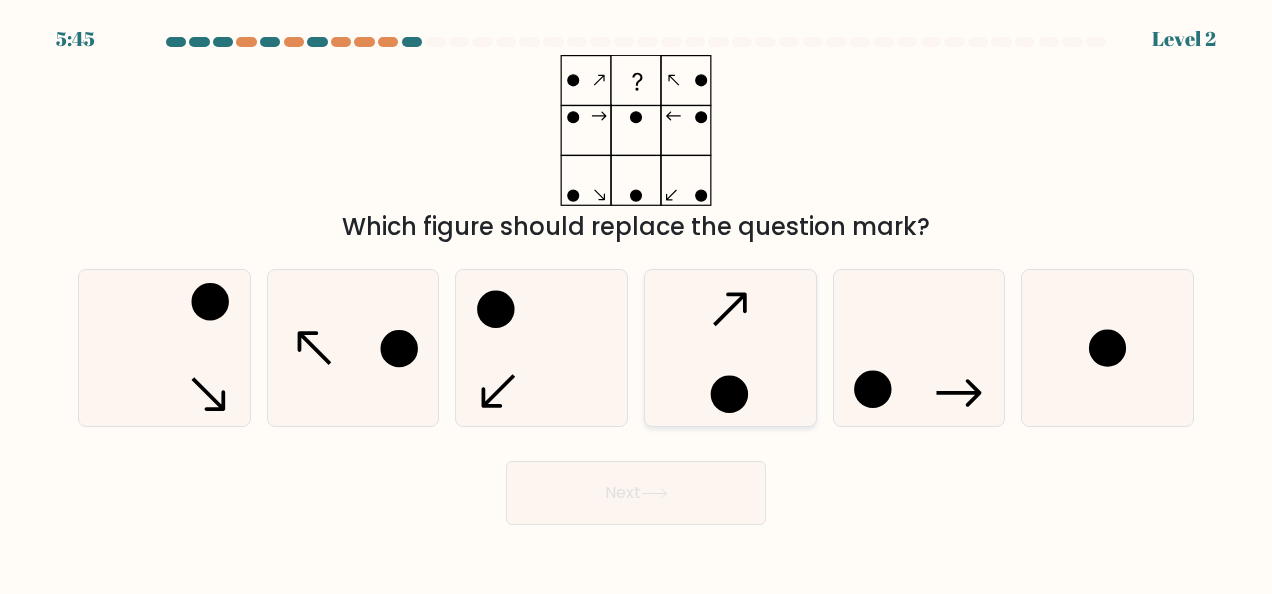 click at bounding box center [730, 348] 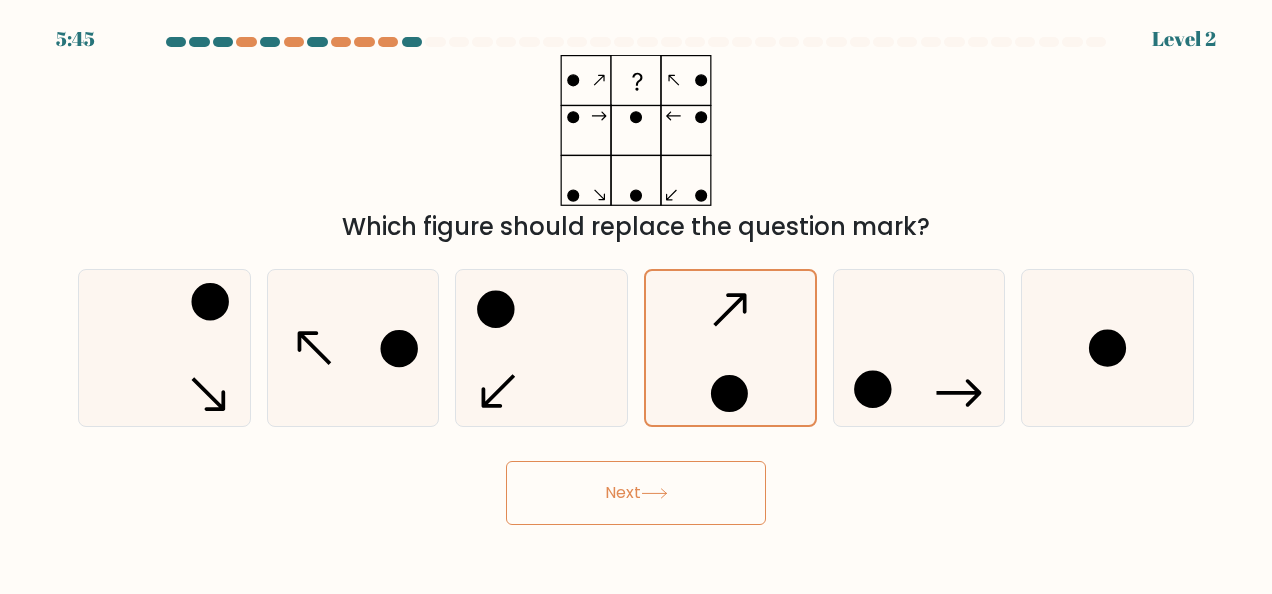 click on "Next" at bounding box center (636, 493) 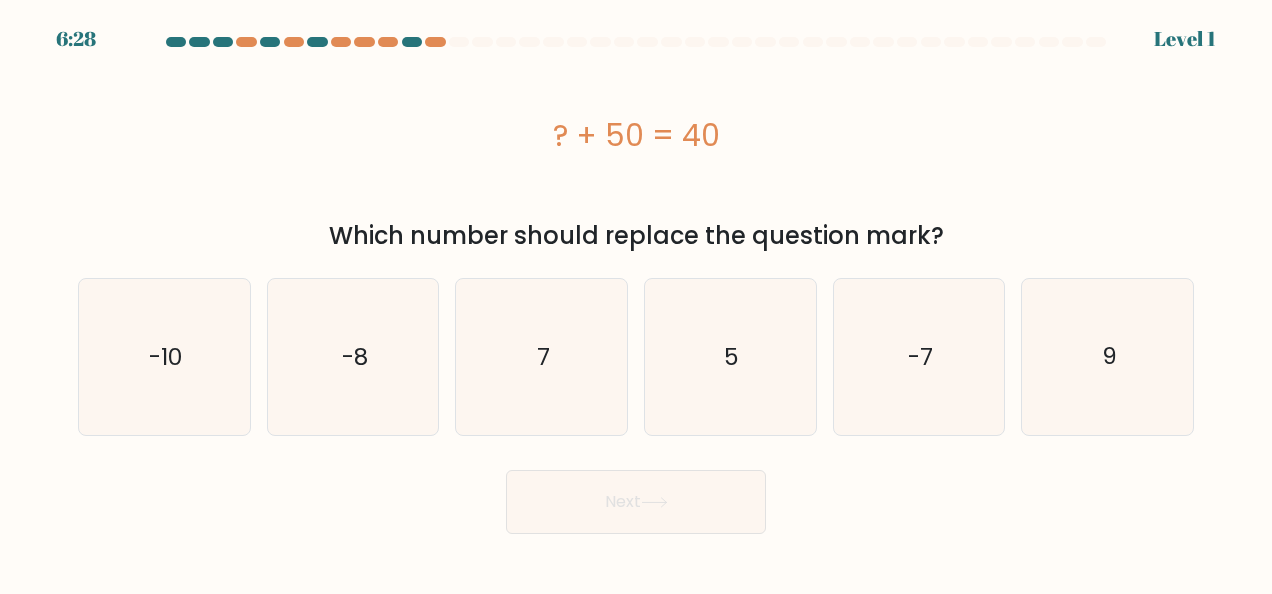 click on "? + 50 = 40" at bounding box center (636, 135) 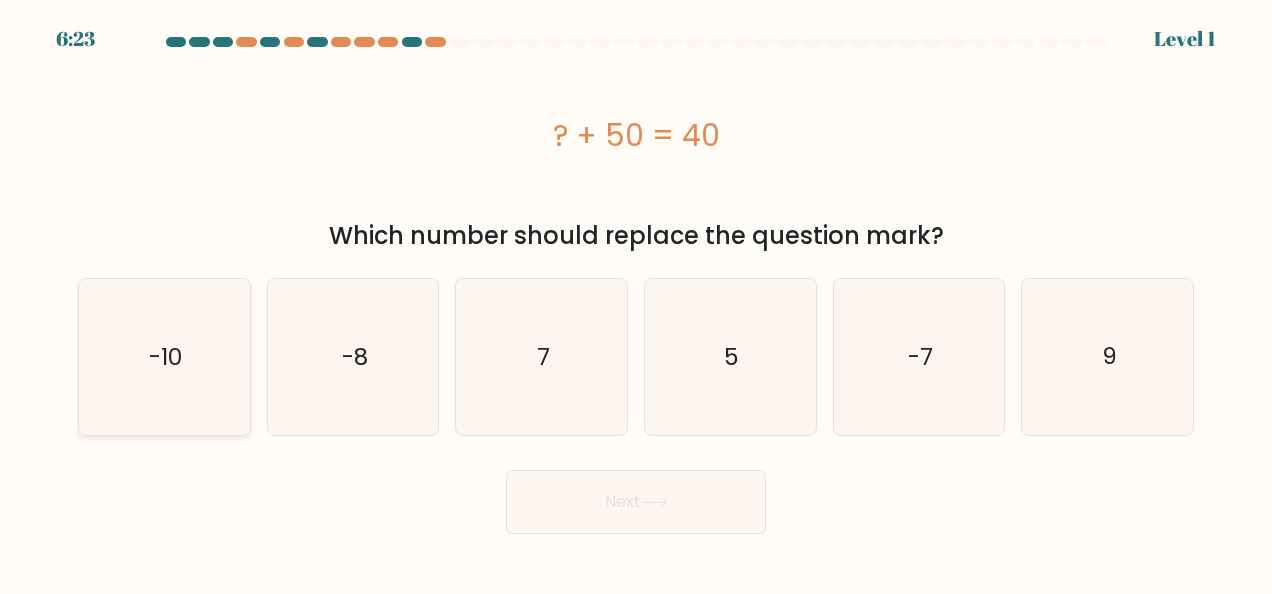 click on "-10" at bounding box center (164, 357) 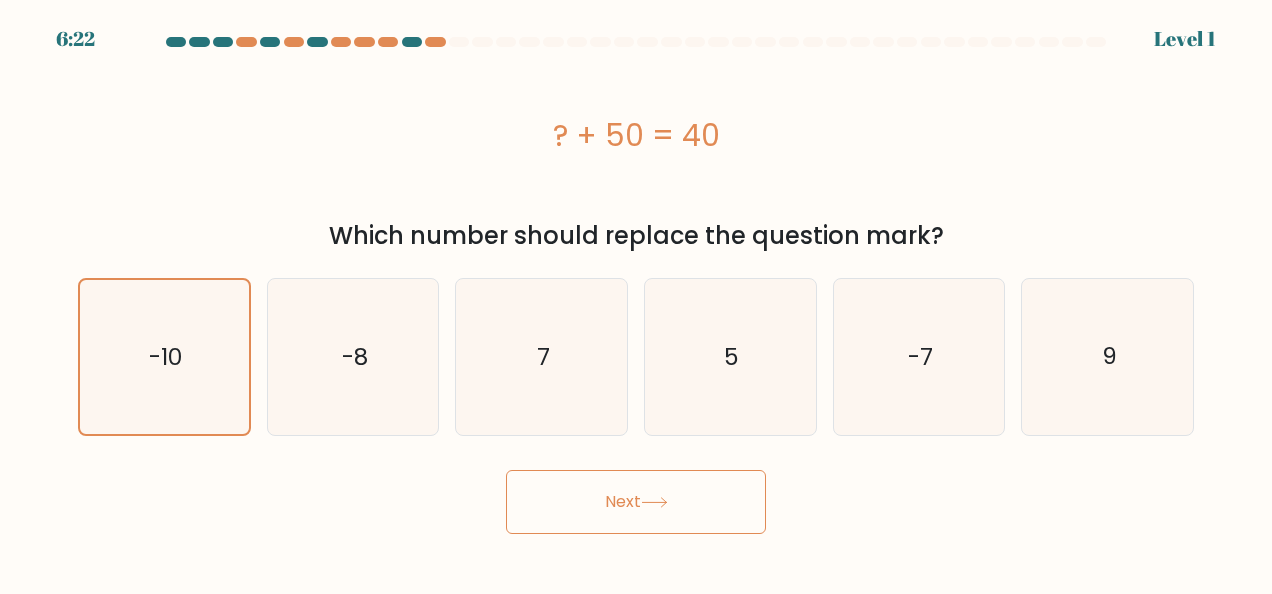 click on "Next" at bounding box center (636, 502) 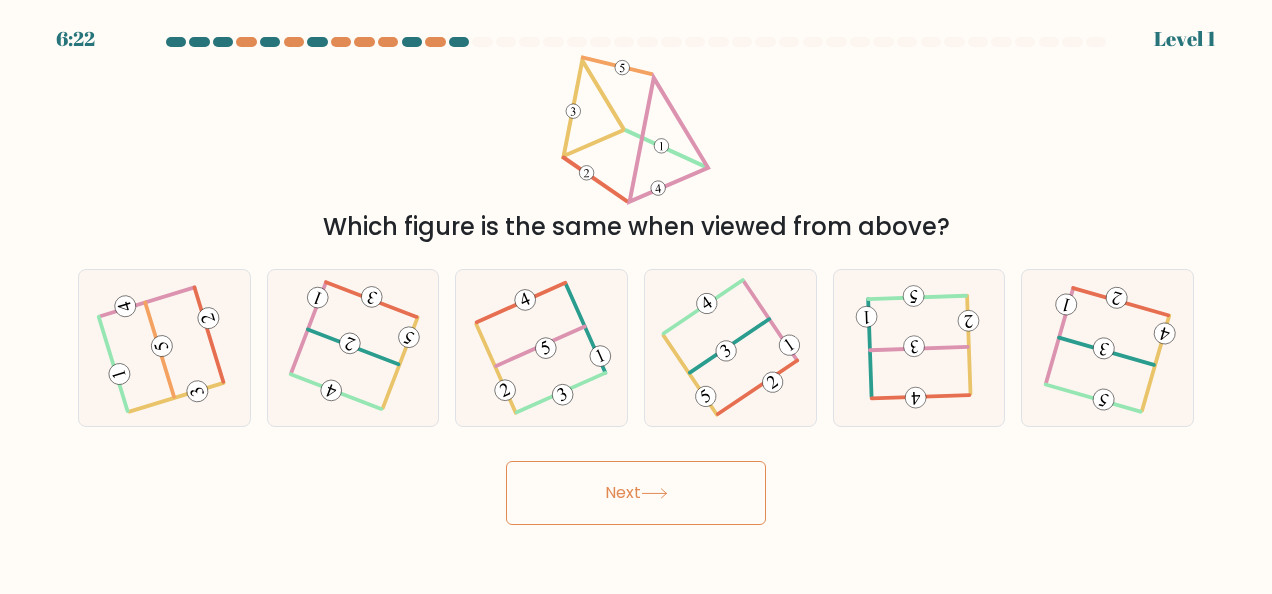 click on "Which figure is the same when viewed from above?" at bounding box center [636, 150] 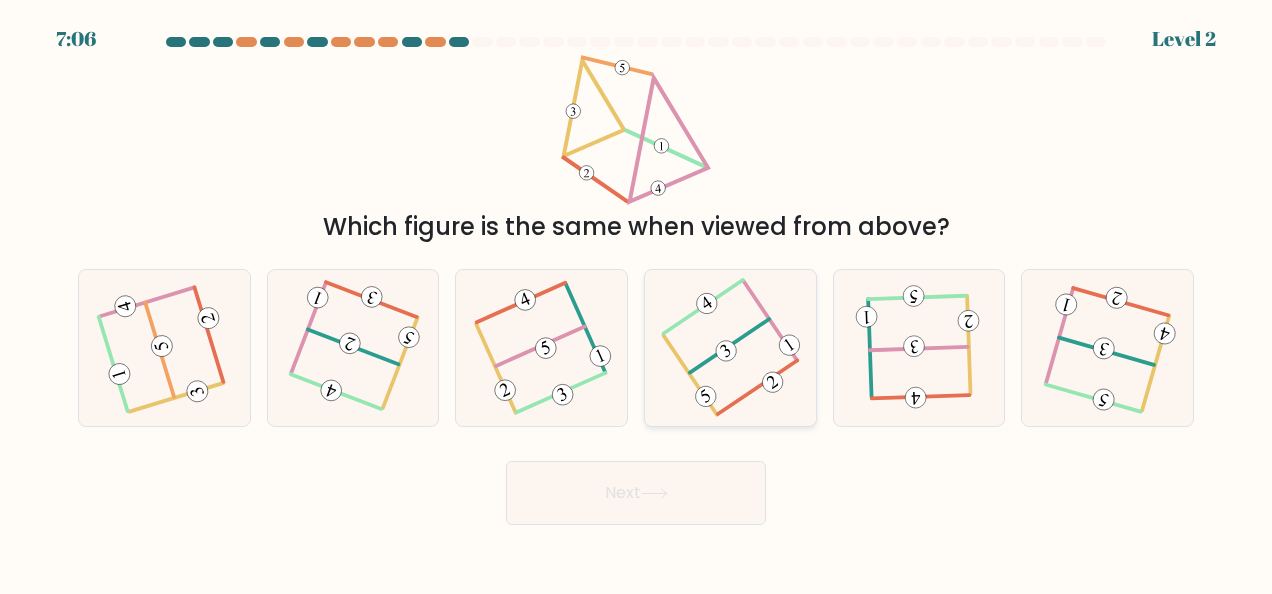 drag, startPoint x: 753, startPoint y: 358, endPoint x: 718, endPoint y: 420, distance: 71.19691 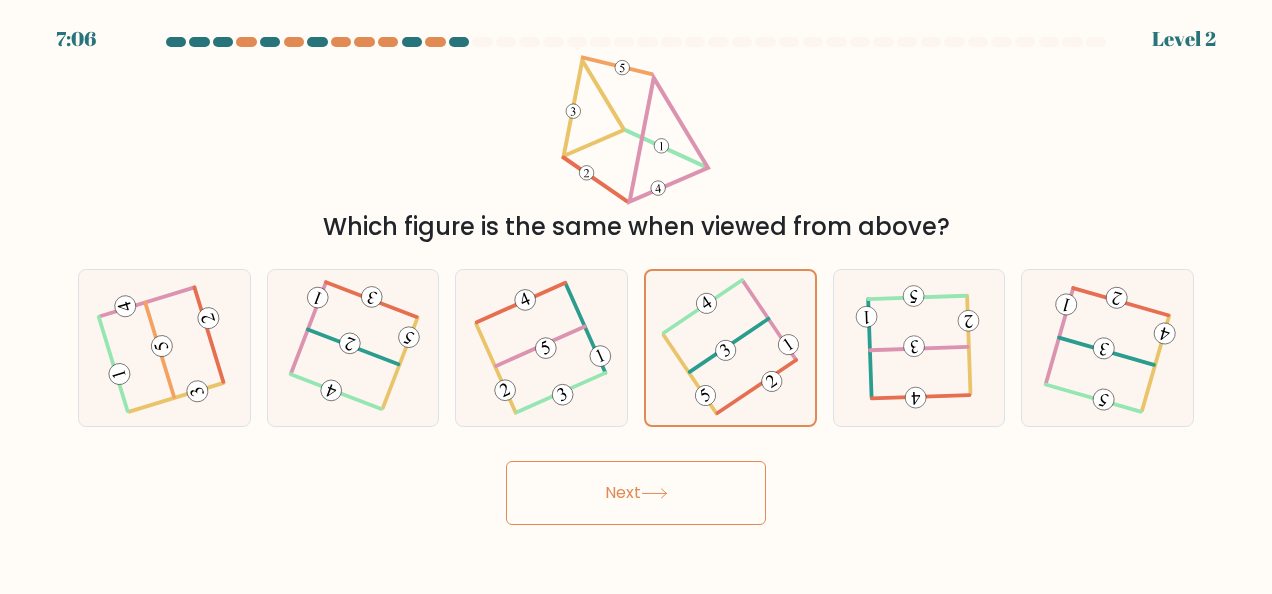 click on "Next" at bounding box center [636, 493] 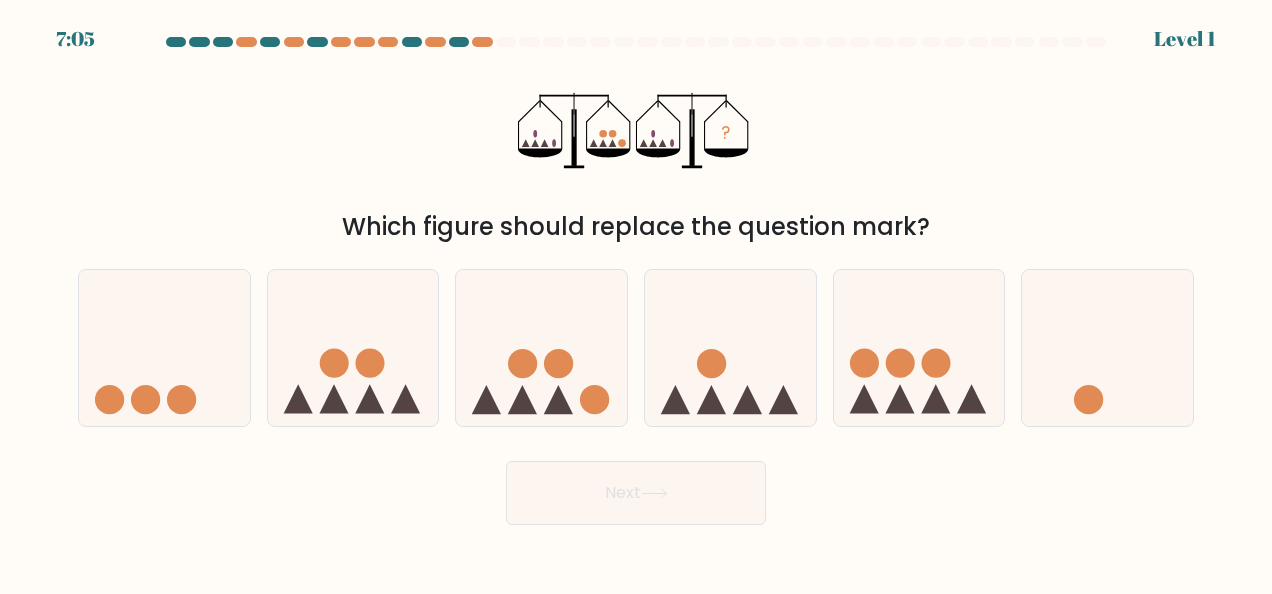 click on "?
Which figure should replace the question mark?" at bounding box center [636, 150] 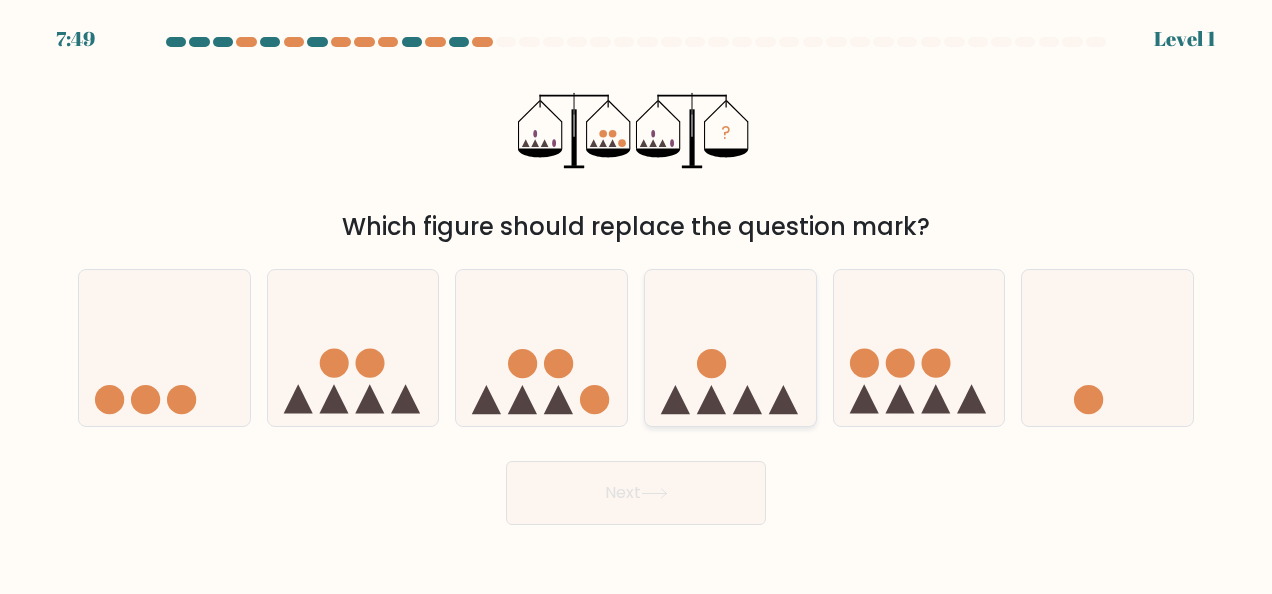 click at bounding box center (730, 347) 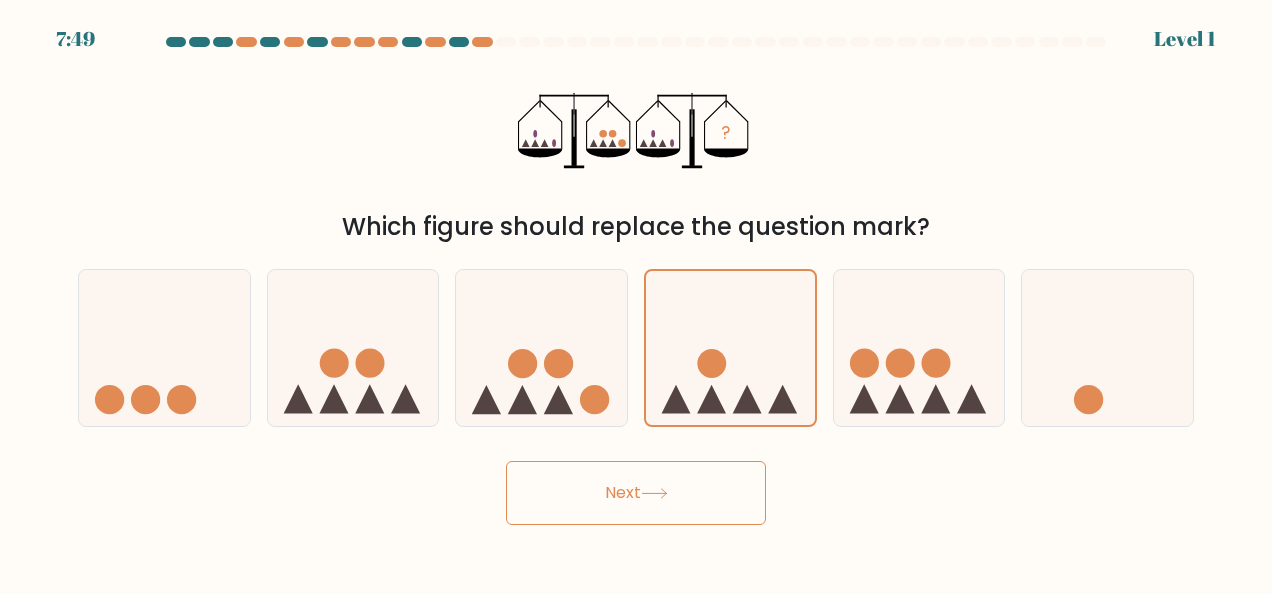click on "Next" at bounding box center (636, 493) 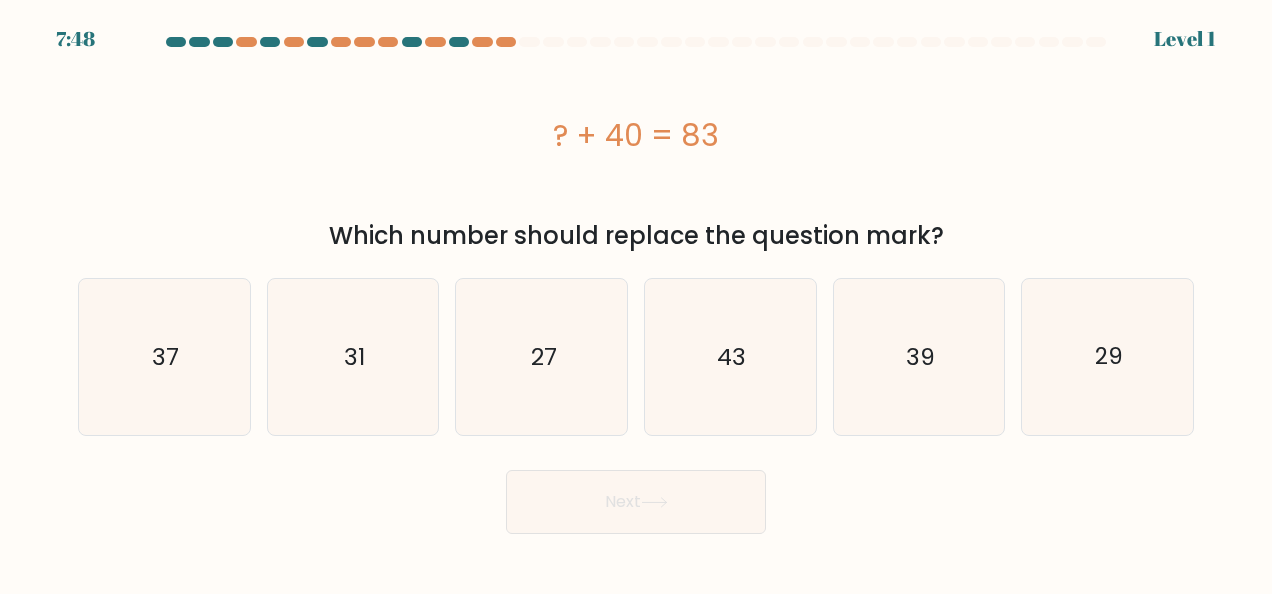 click on "? + 40 = 83" at bounding box center [636, 135] 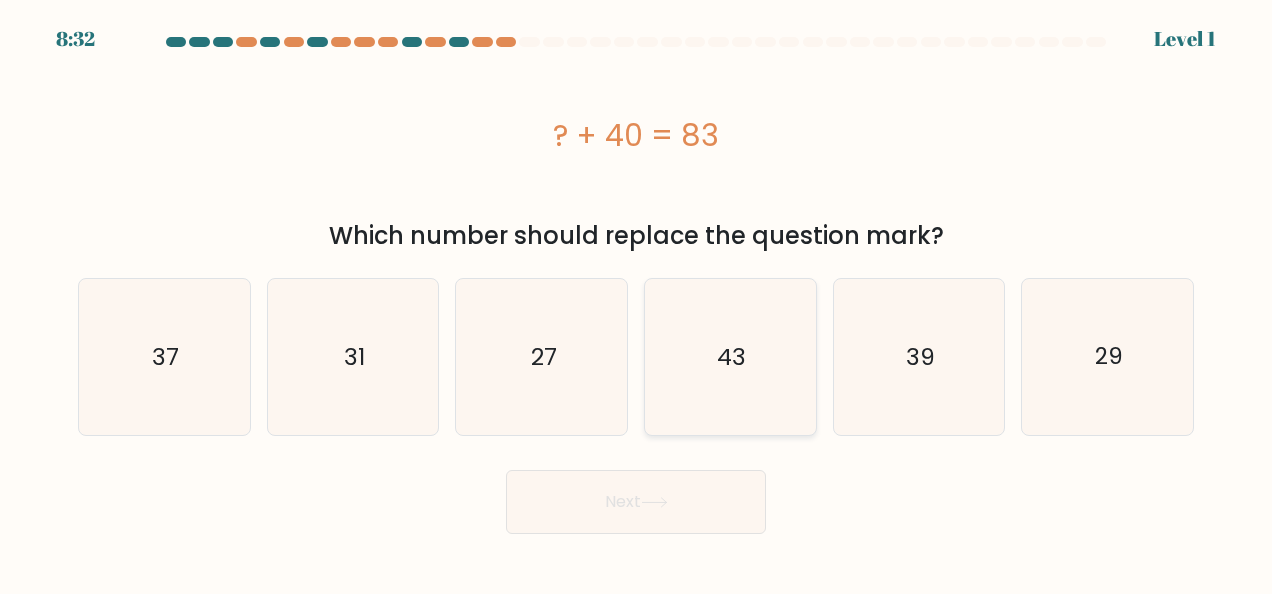 click on "43" at bounding box center [730, 357] 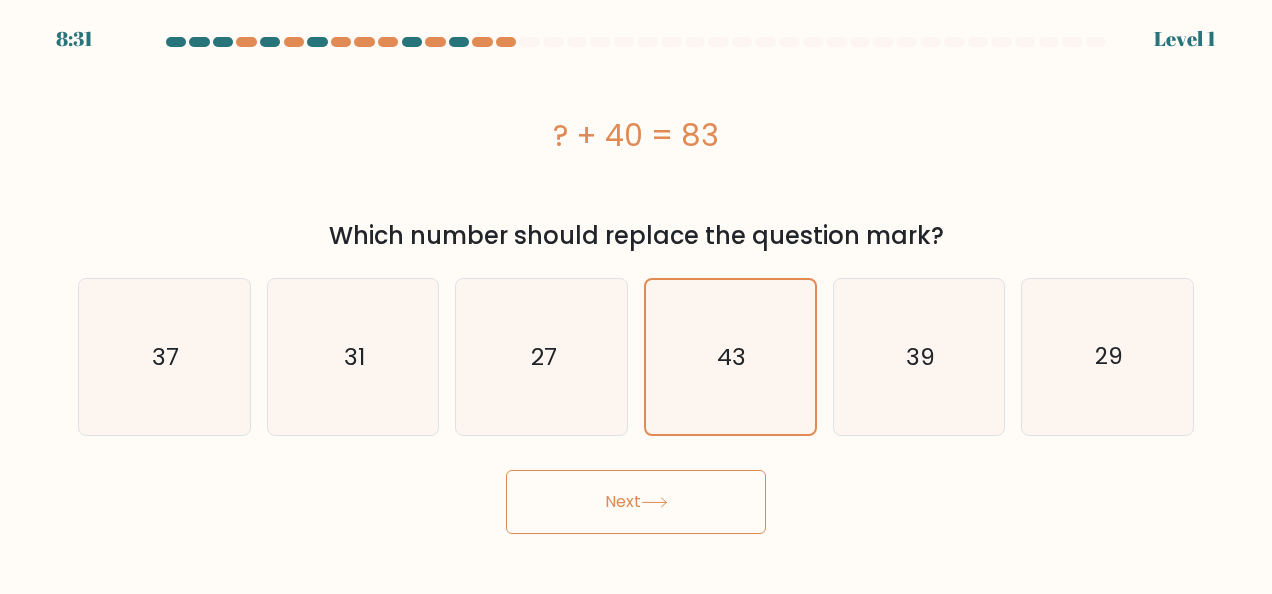 click on "Next" at bounding box center [636, 502] 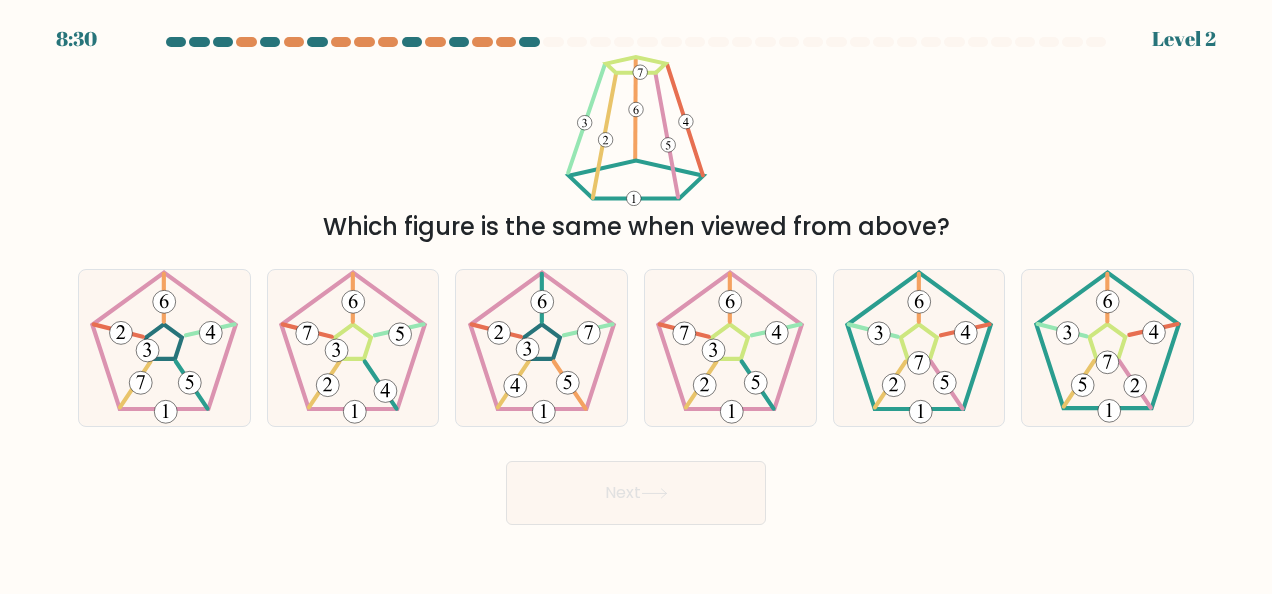 click on "Which figure is the same when viewed from above?" at bounding box center (636, 150) 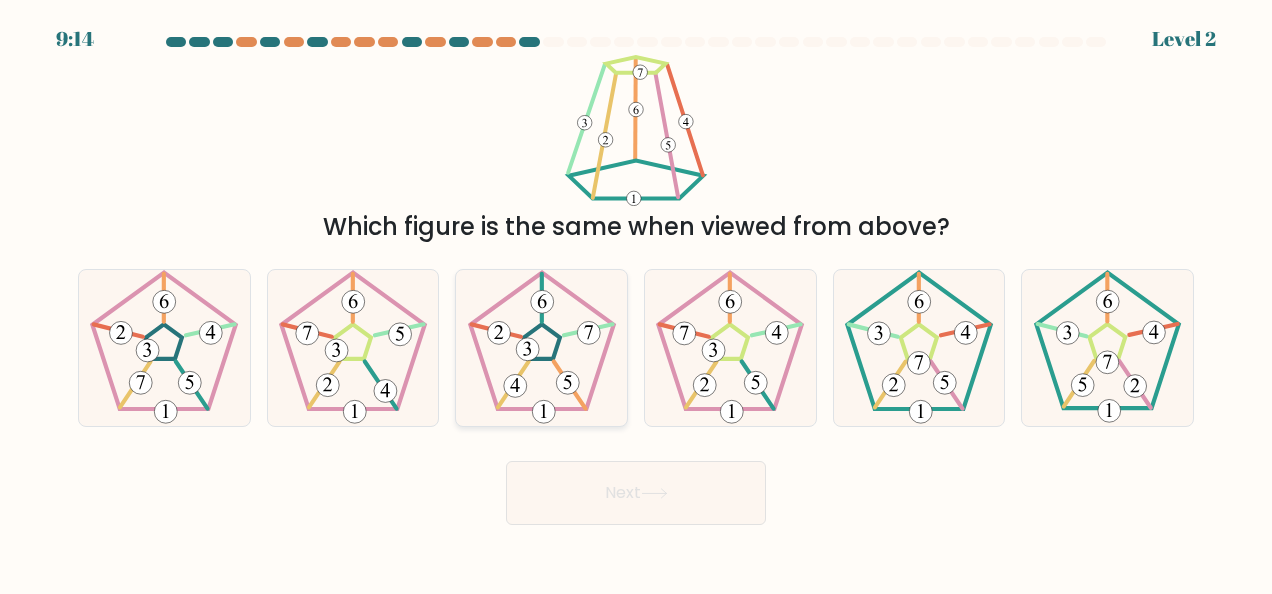 click at bounding box center (588, 329) 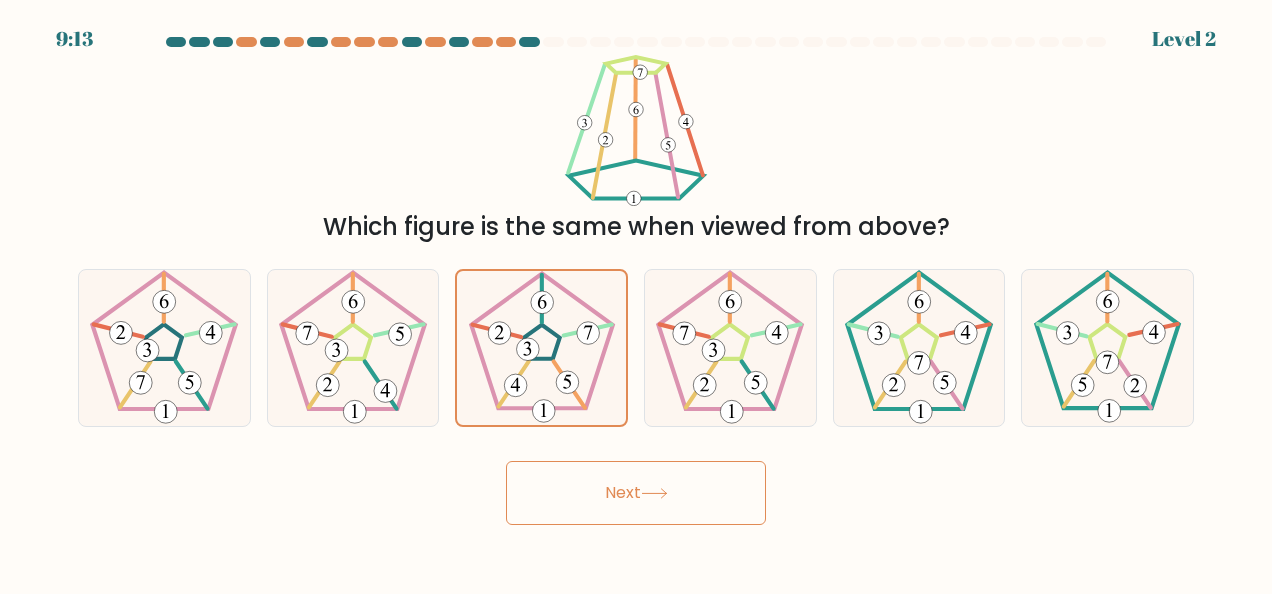 click on "Next" at bounding box center [636, 493] 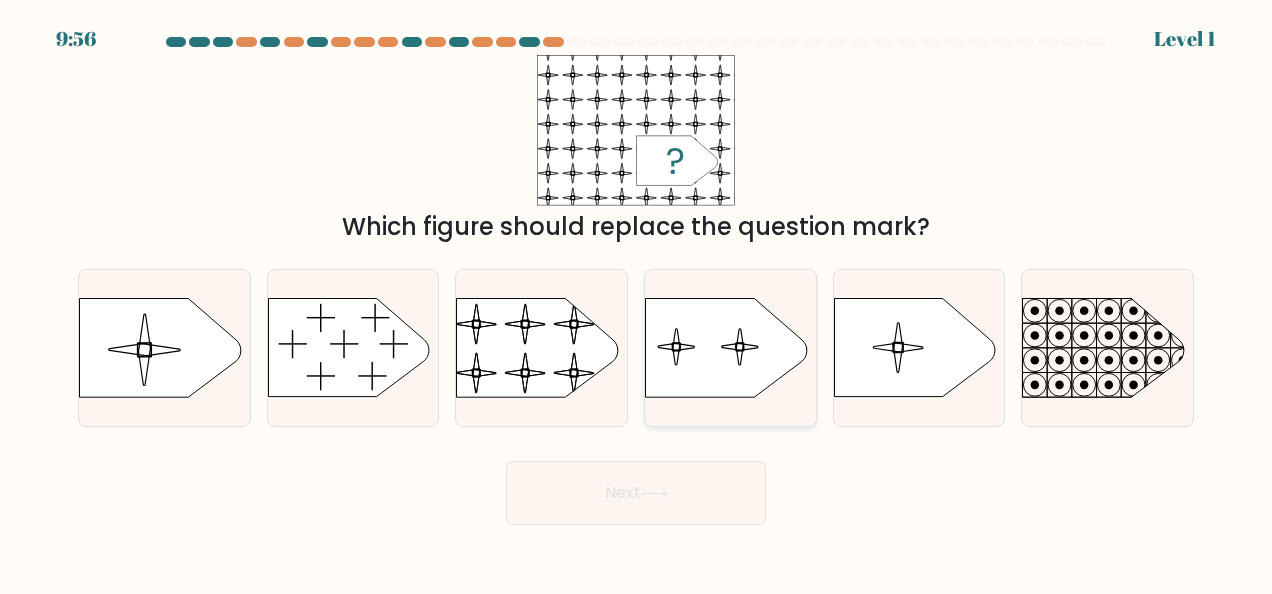 click at bounding box center [725, 348] 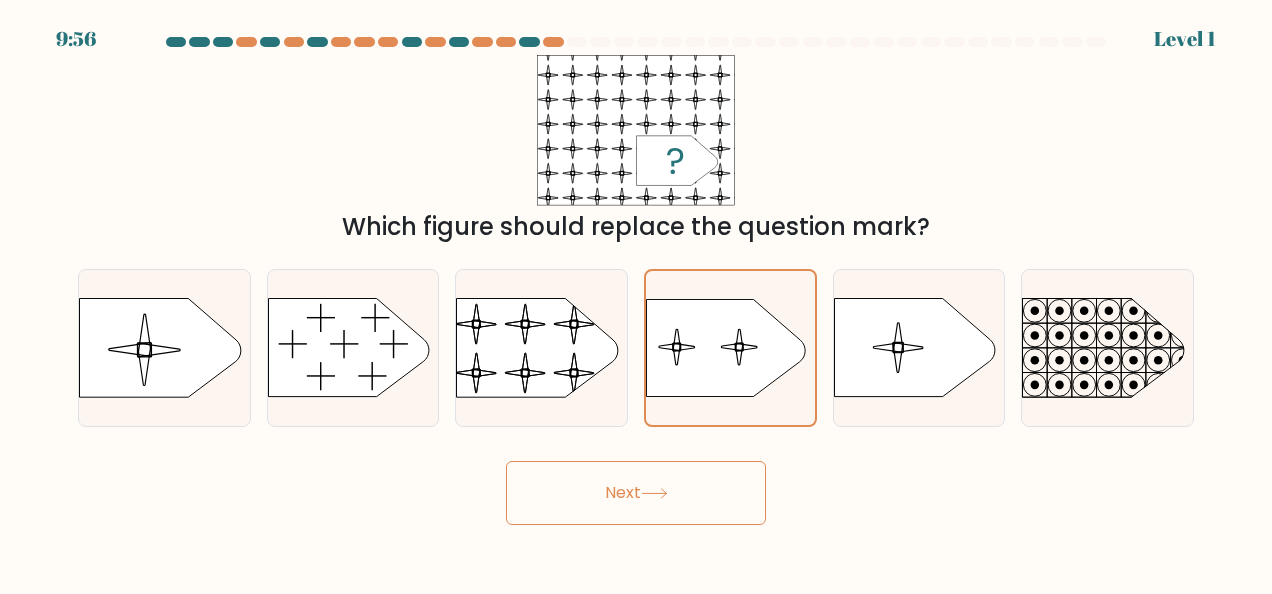 click on "Next" at bounding box center (636, 493) 